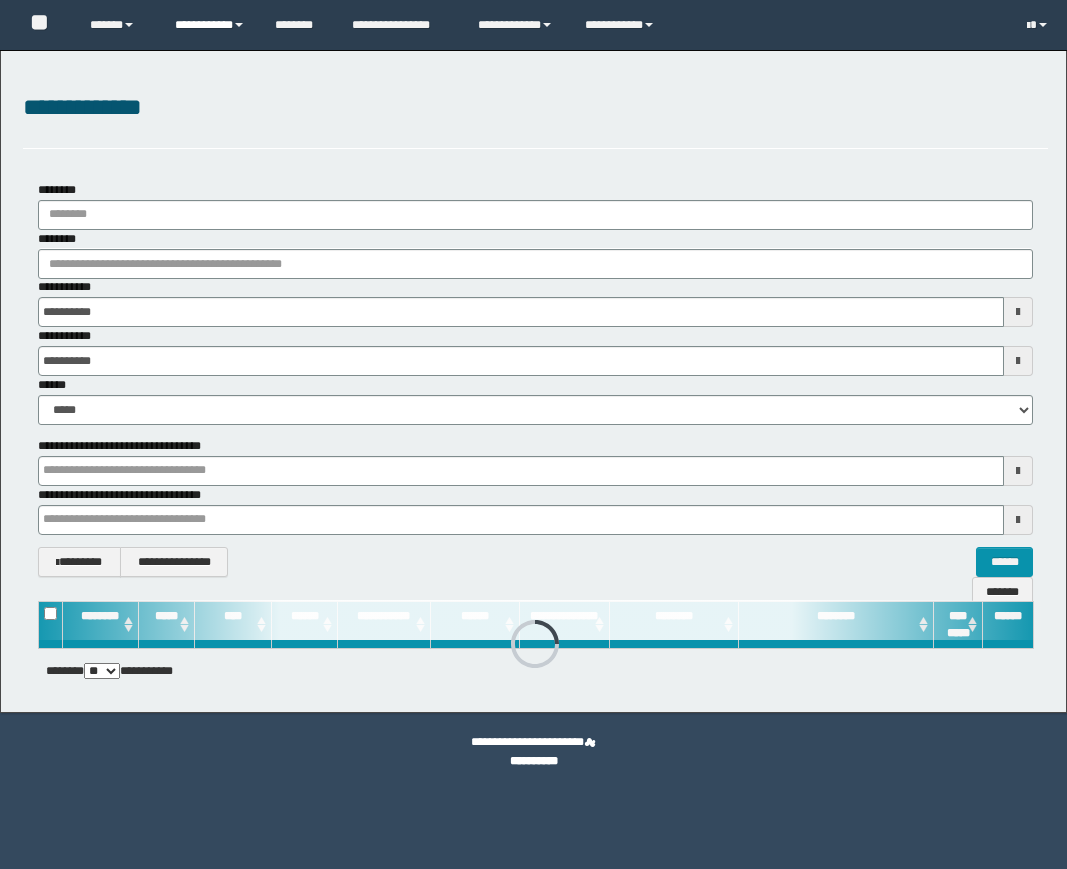 scroll, scrollTop: 0, scrollLeft: 0, axis: both 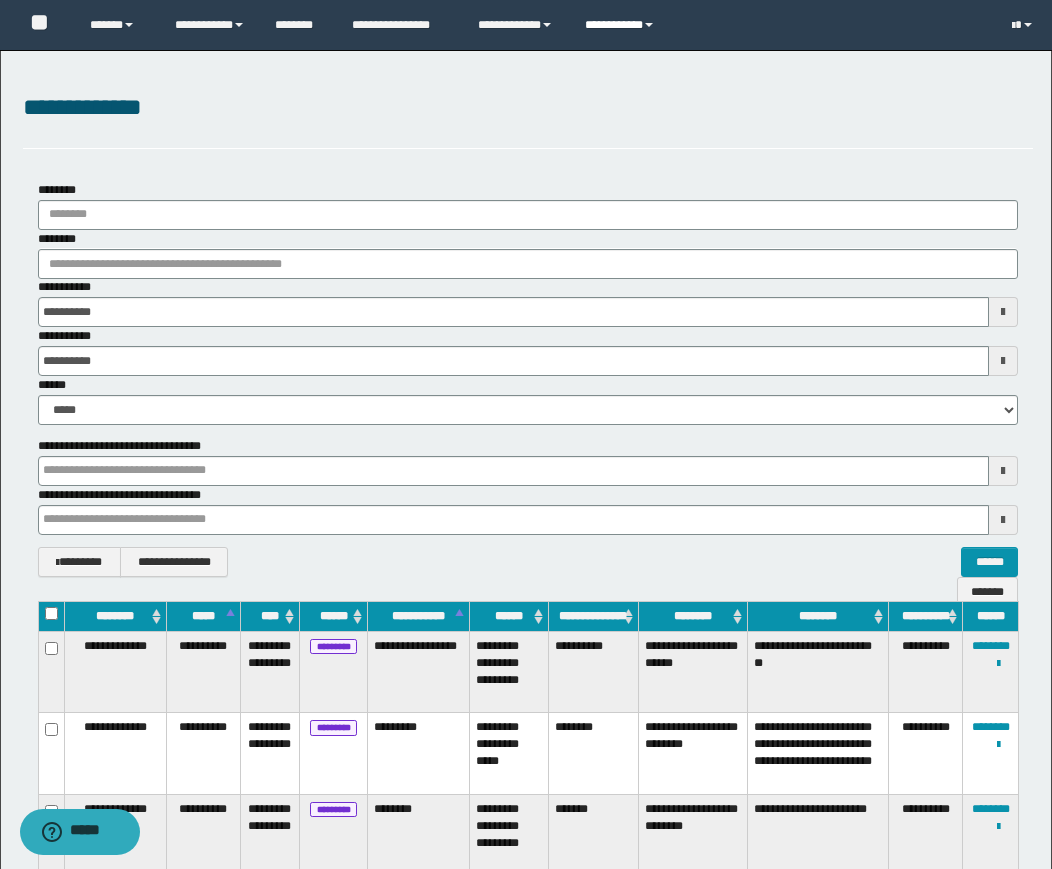 click on "**********" at bounding box center [622, 25] 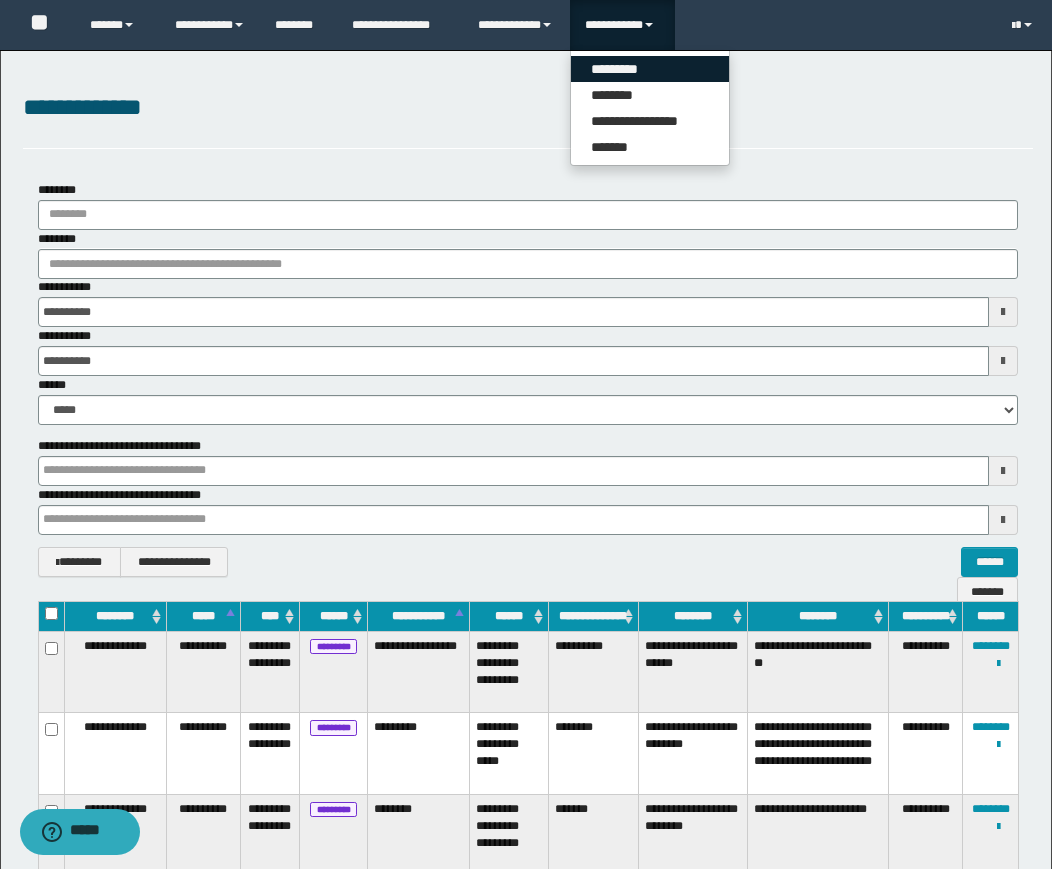 click on "*********" at bounding box center (650, 69) 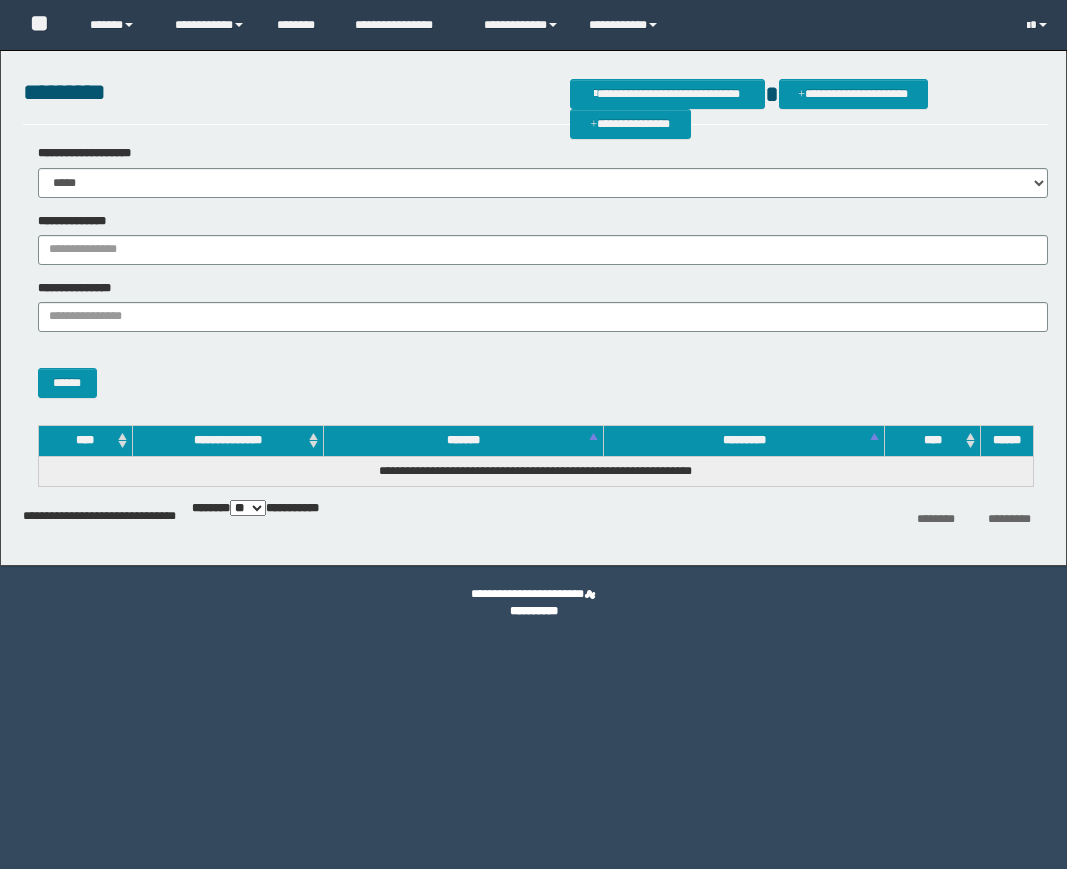 scroll, scrollTop: 0, scrollLeft: 0, axis: both 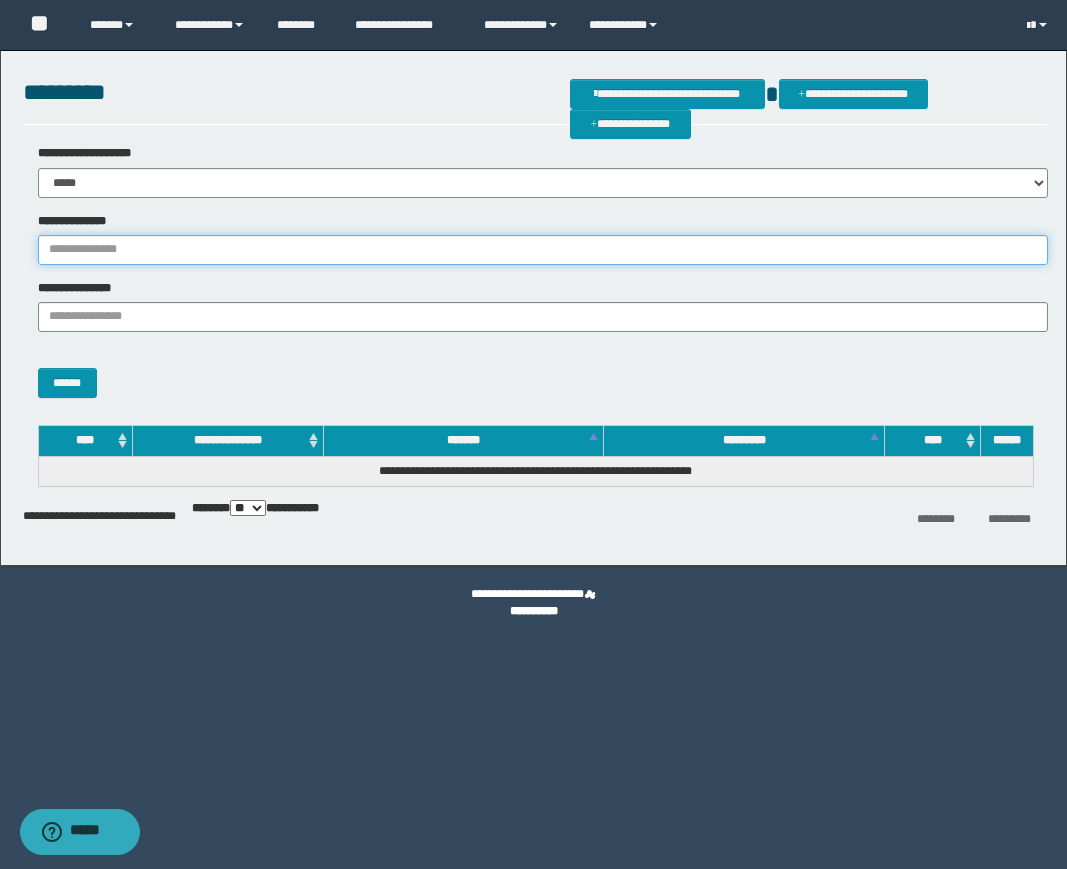 click on "**********" at bounding box center [543, 250] 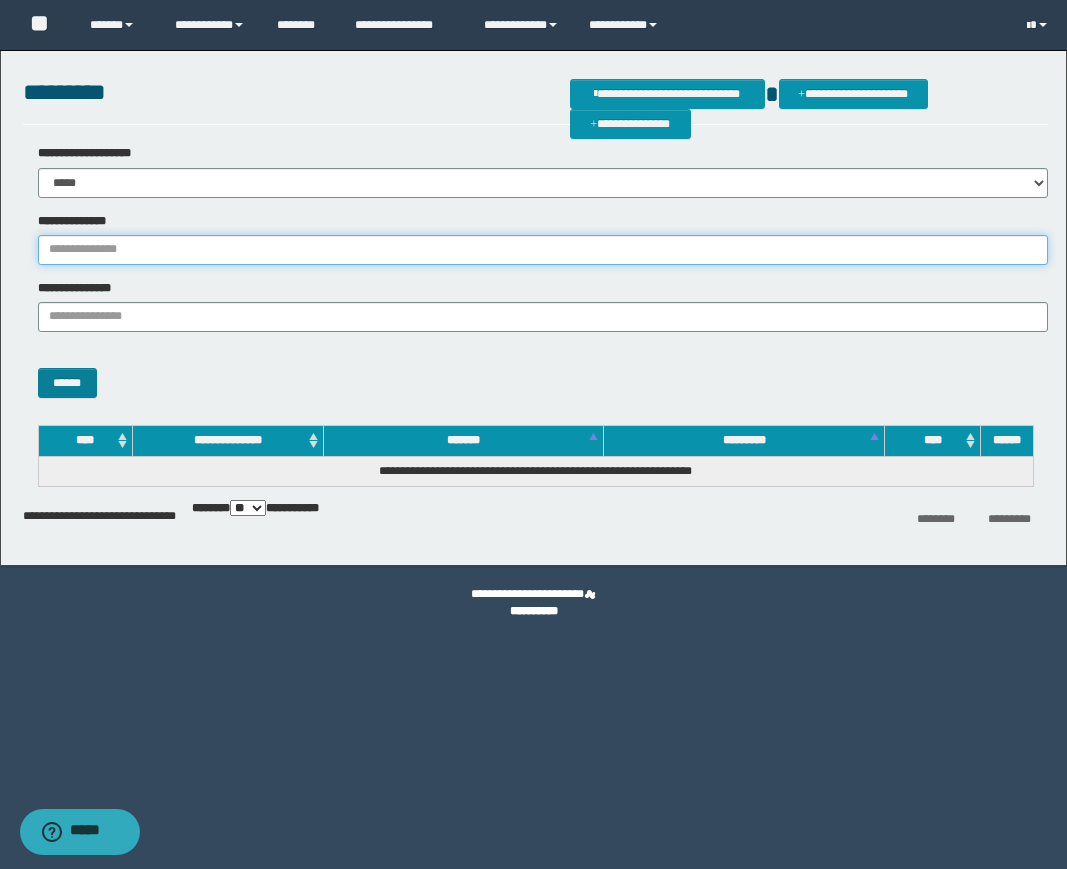 paste on "********" 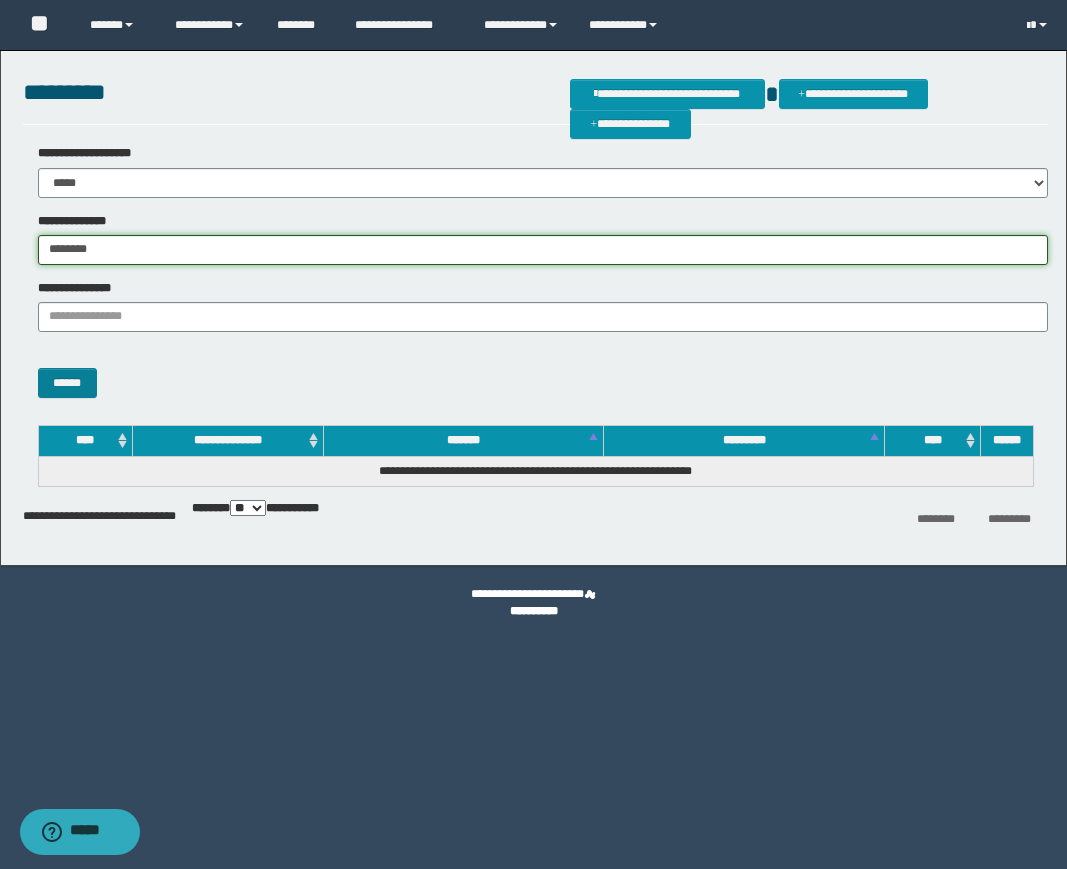 type on "********" 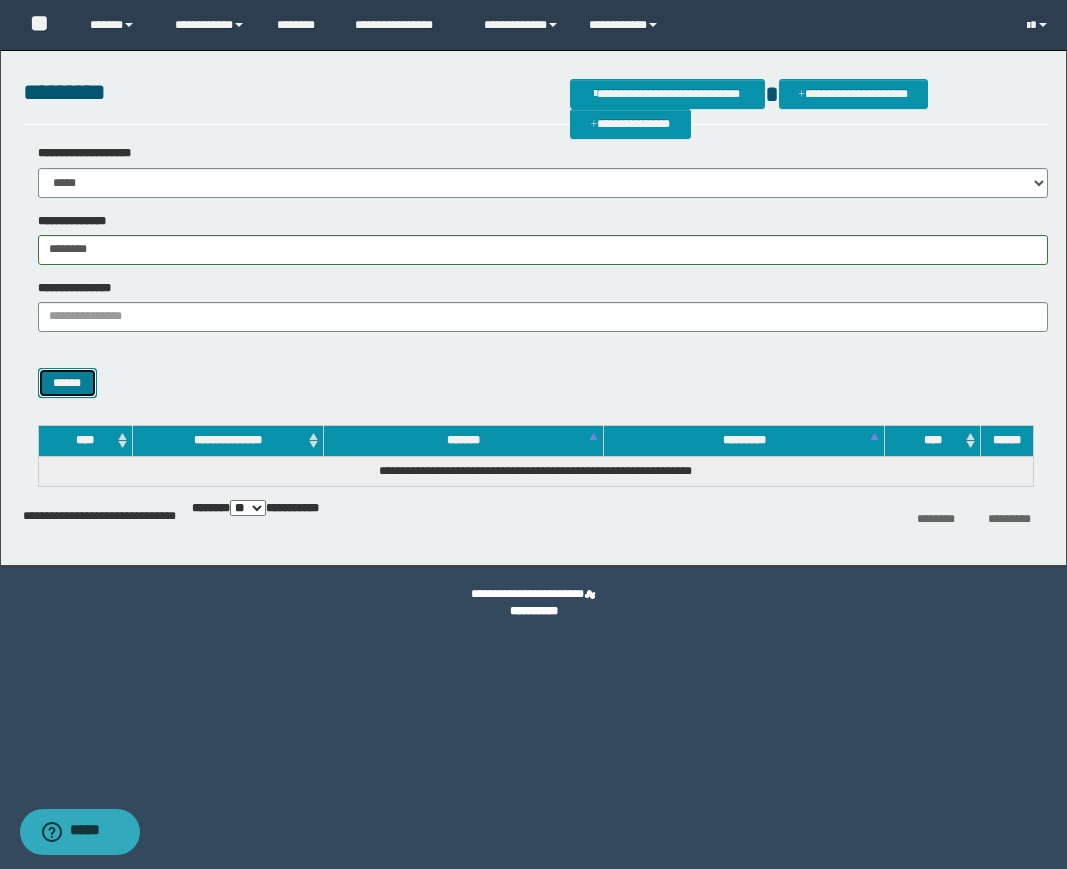 click on "******" at bounding box center [67, 383] 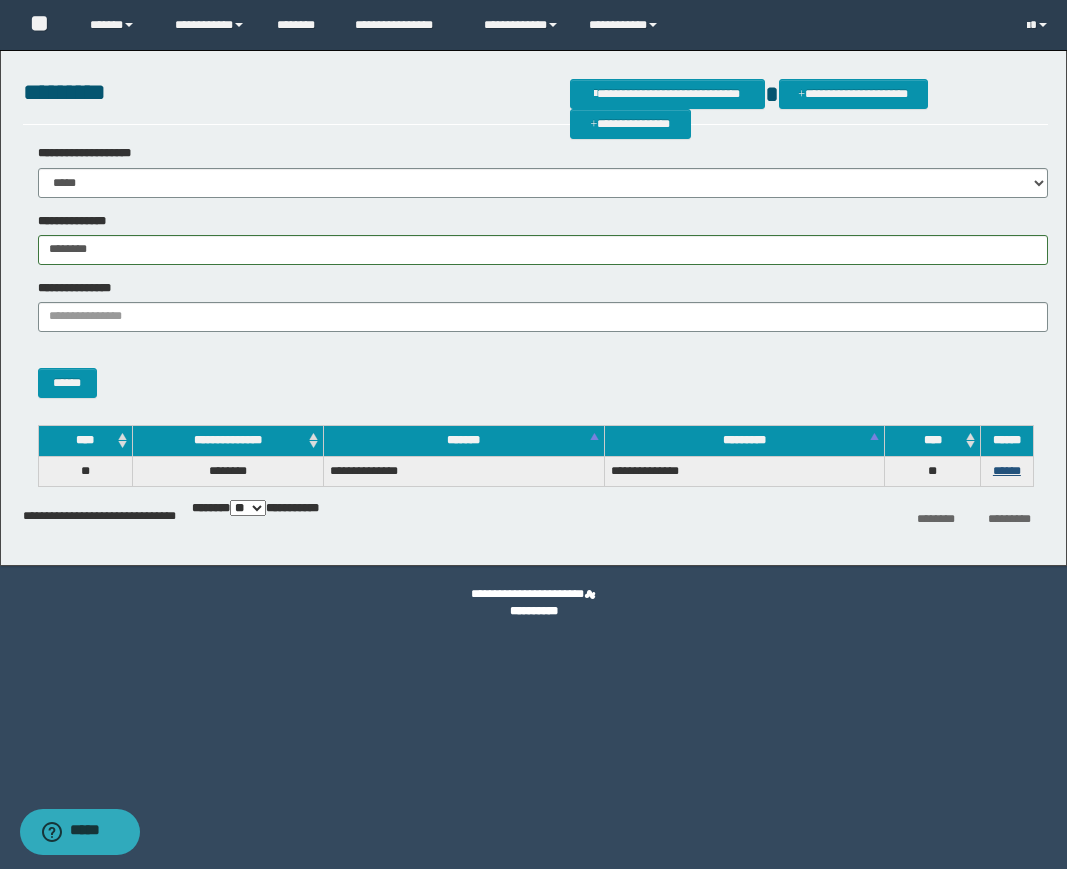 drag, startPoint x: 986, startPoint y: 466, endPoint x: 1000, endPoint y: 466, distance: 14 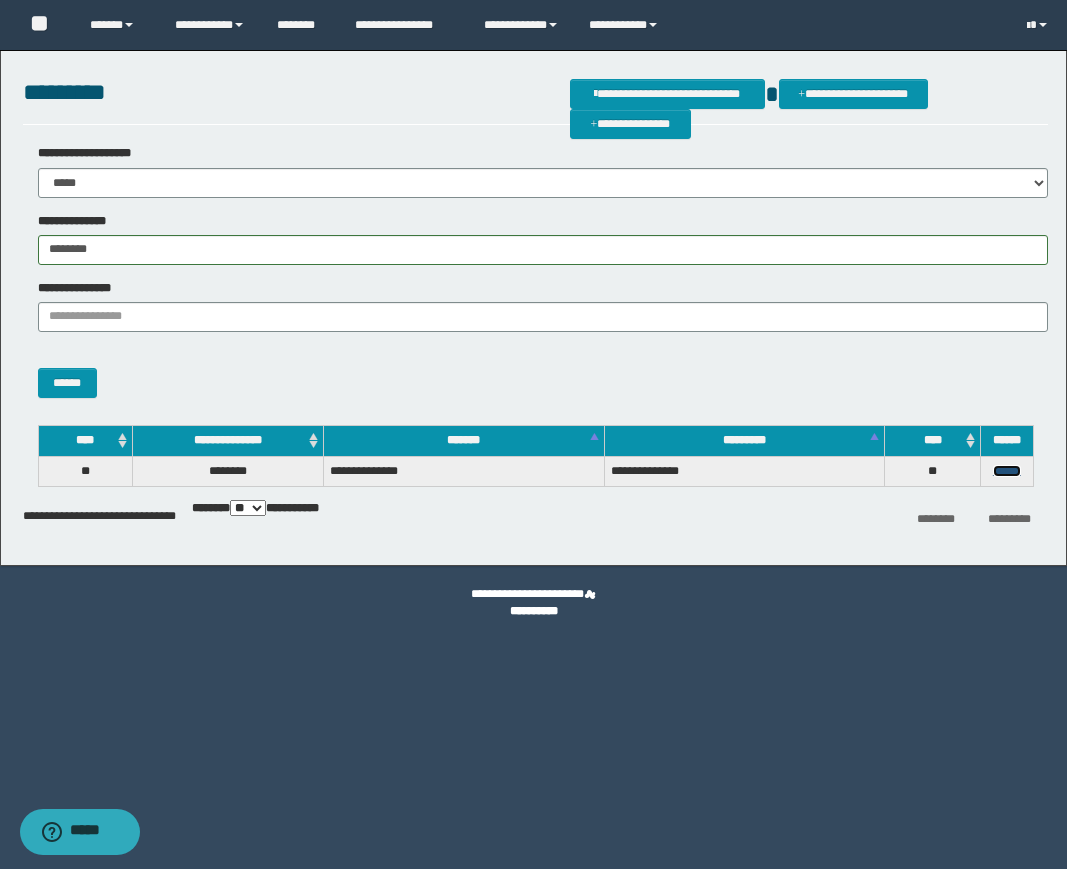 click on "******" at bounding box center (1007, 471) 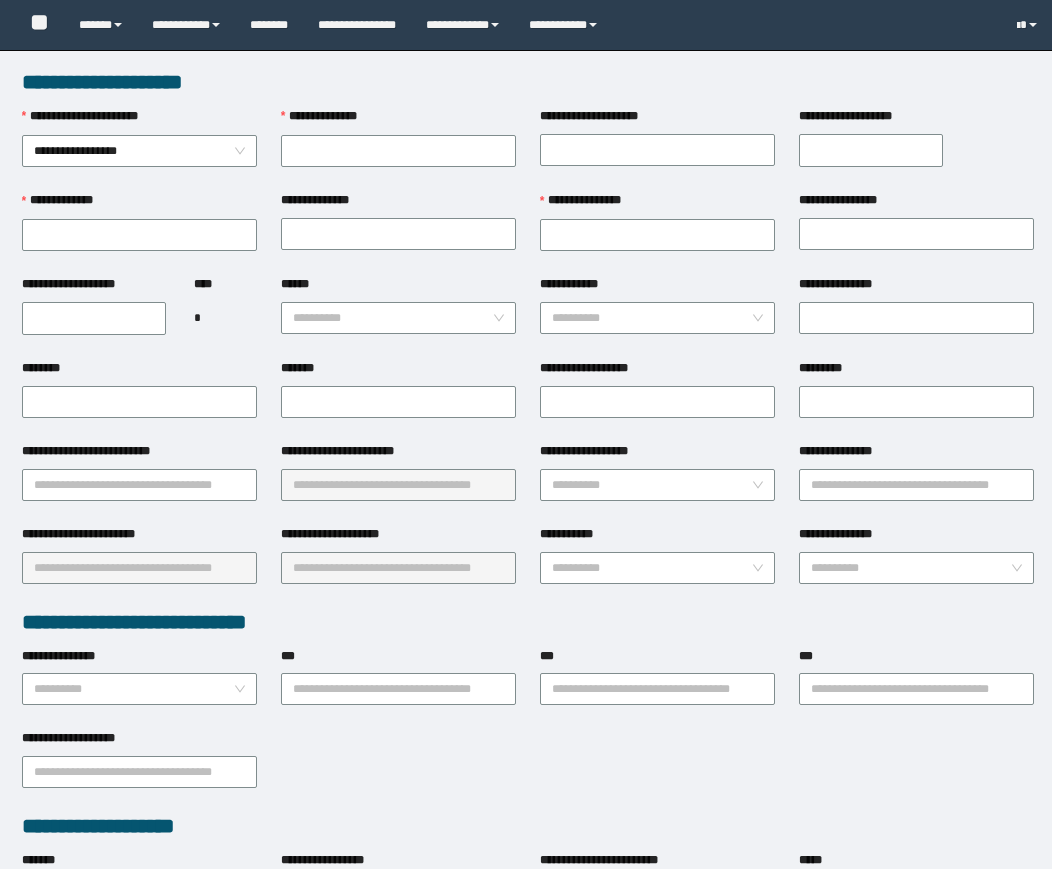 scroll, scrollTop: 0, scrollLeft: 0, axis: both 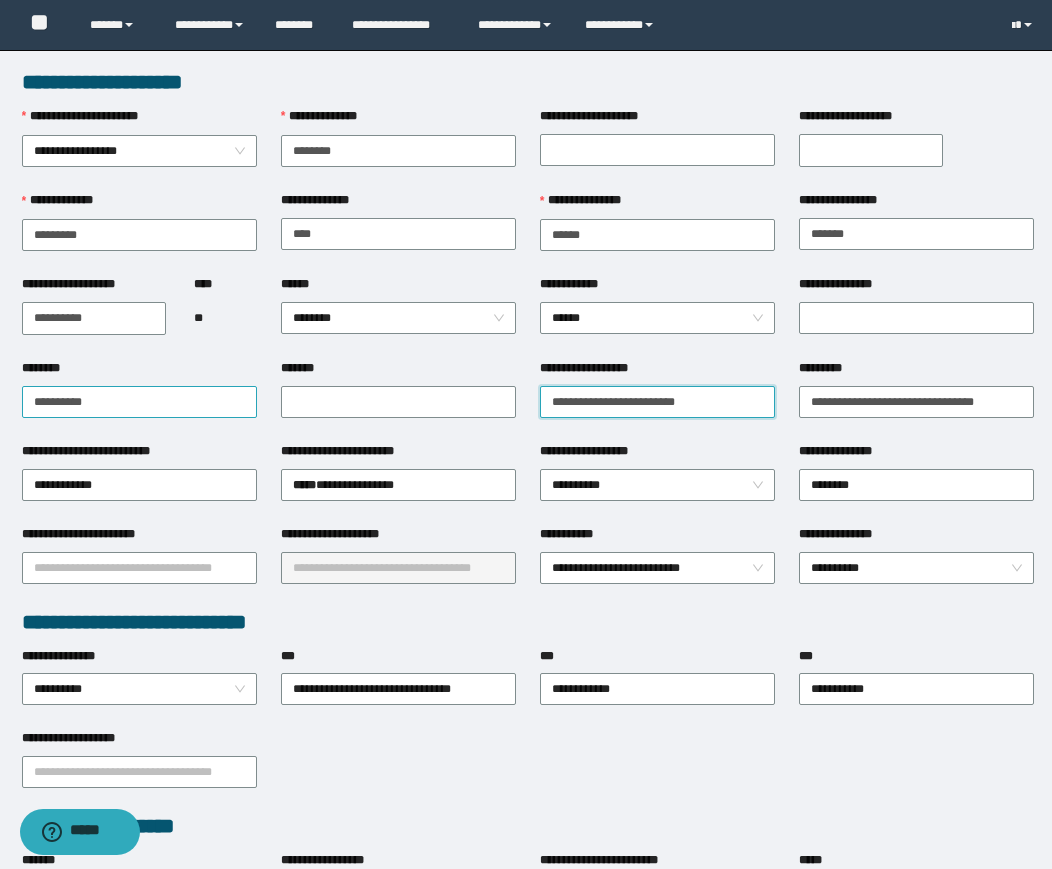 drag, startPoint x: 738, startPoint y: 400, endPoint x: 172, endPoint y: 422, distance: 566.4274 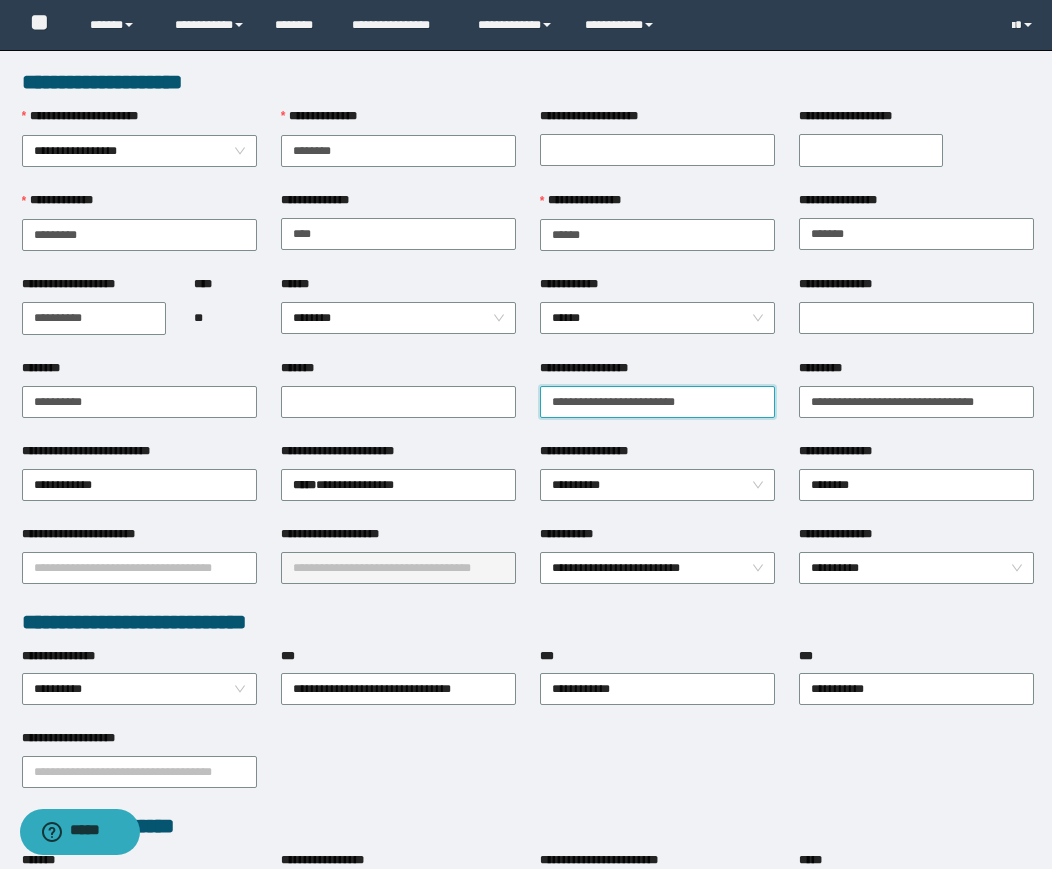 click on "**********" at bounding box center (528, 400) 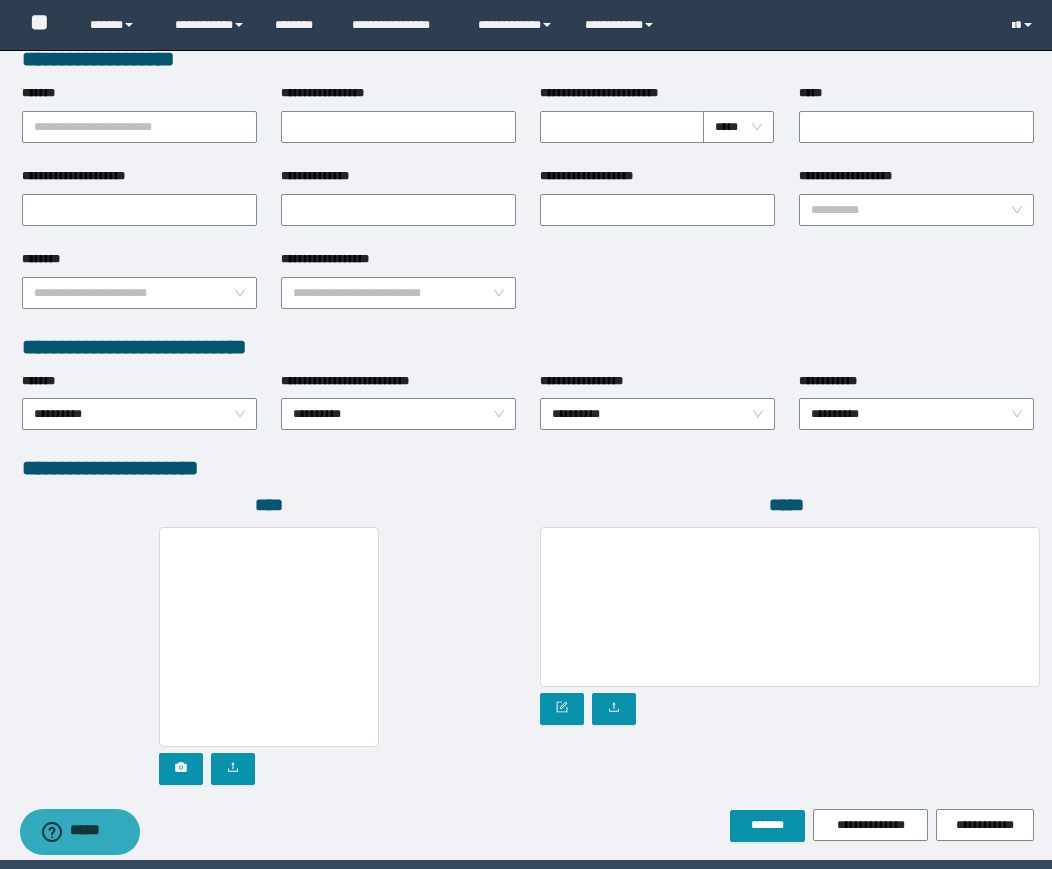 scroll, scrollTop: 834, scrollLeft: 0, axis: vertical 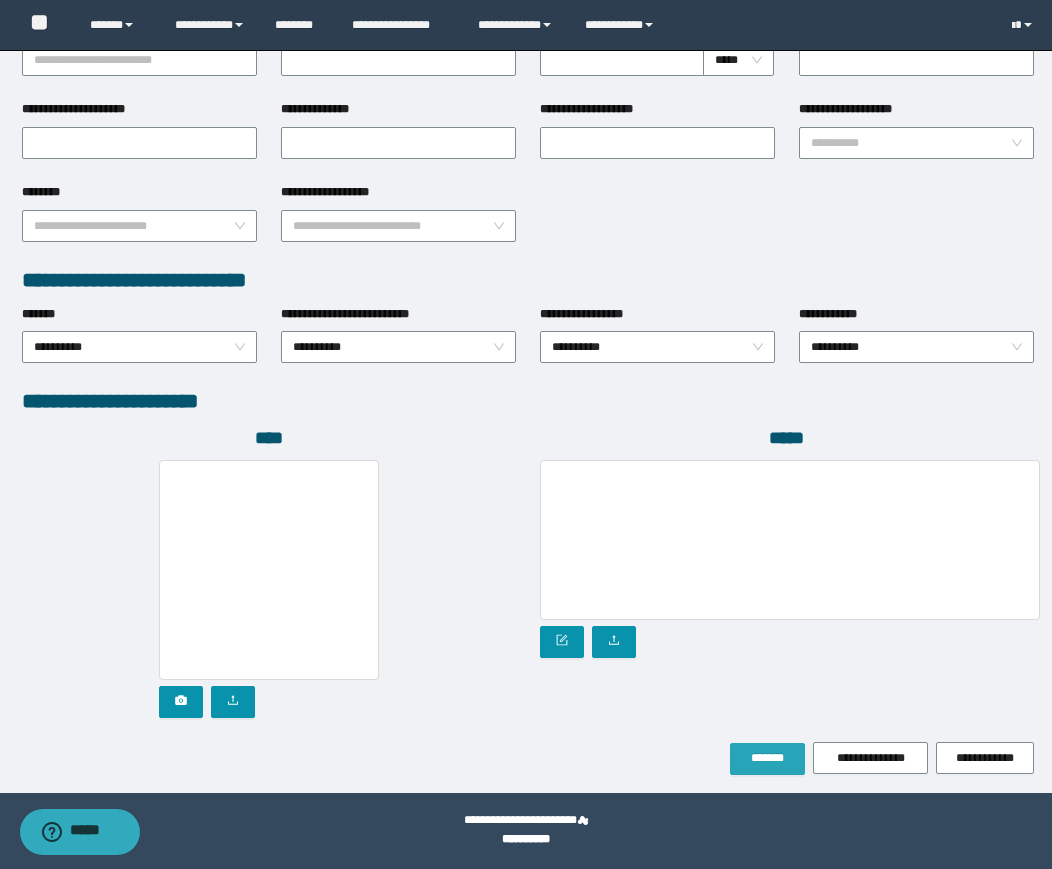 type on "**********" 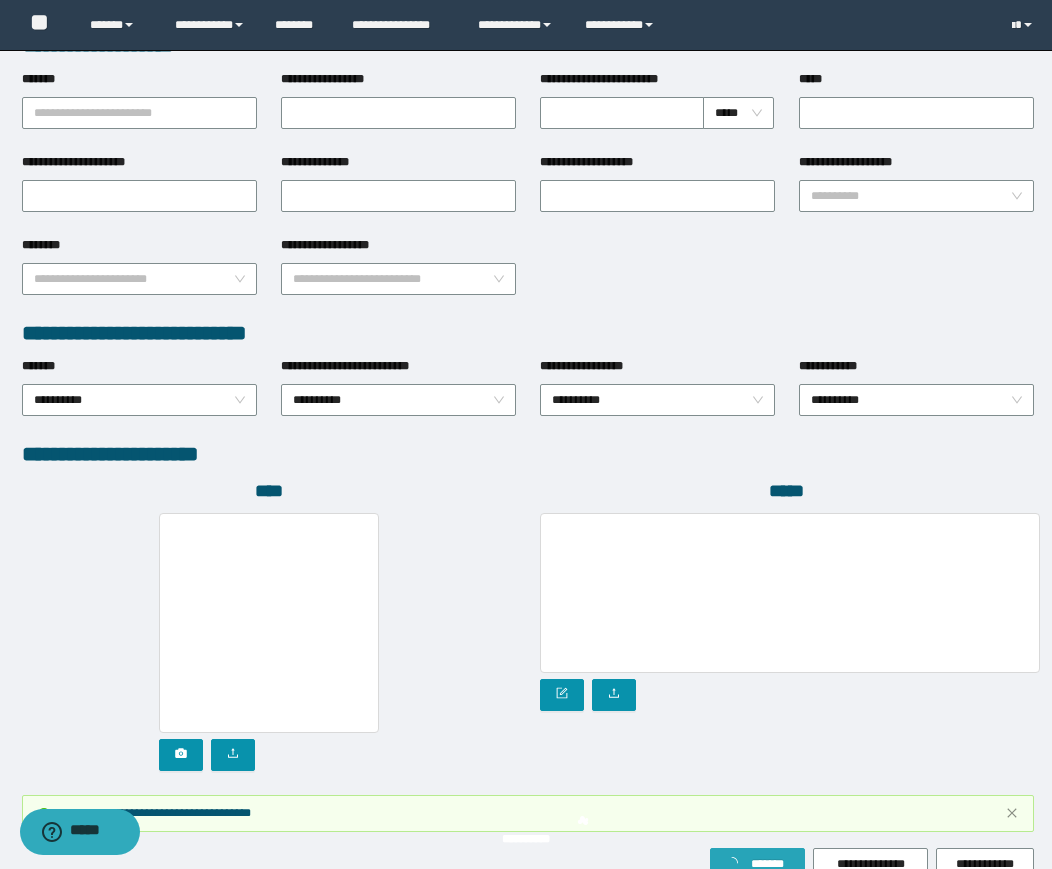 scroll, scrollTop: 887, scrollLeft: 0, axis: vertical 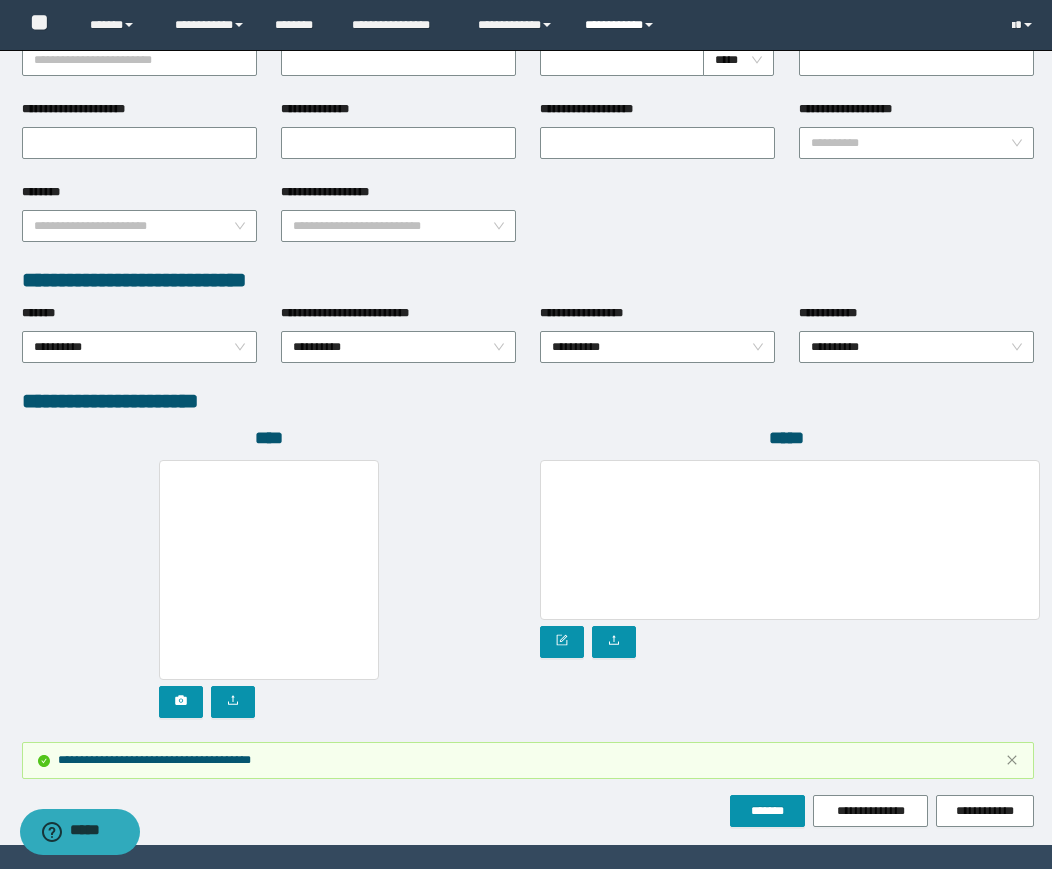 click on "**********" at bounding box center [622, 25] 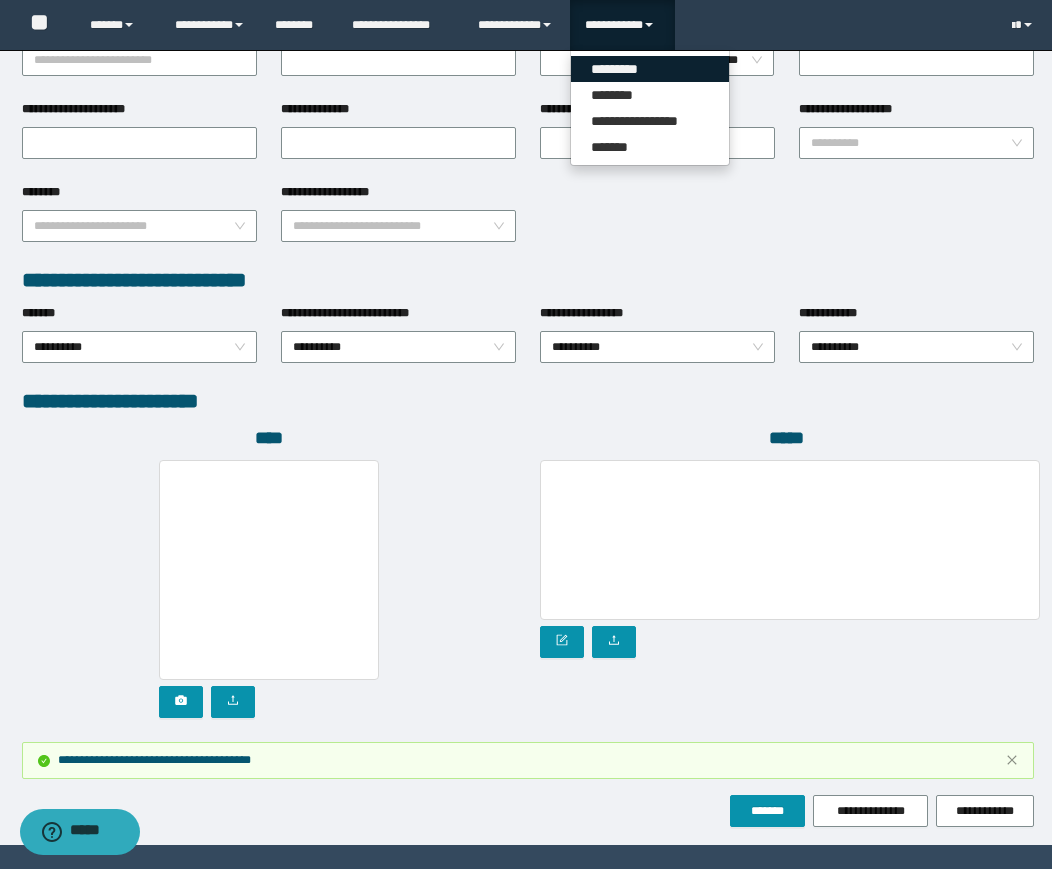 click on "*********" at bounding box center [650, 69] 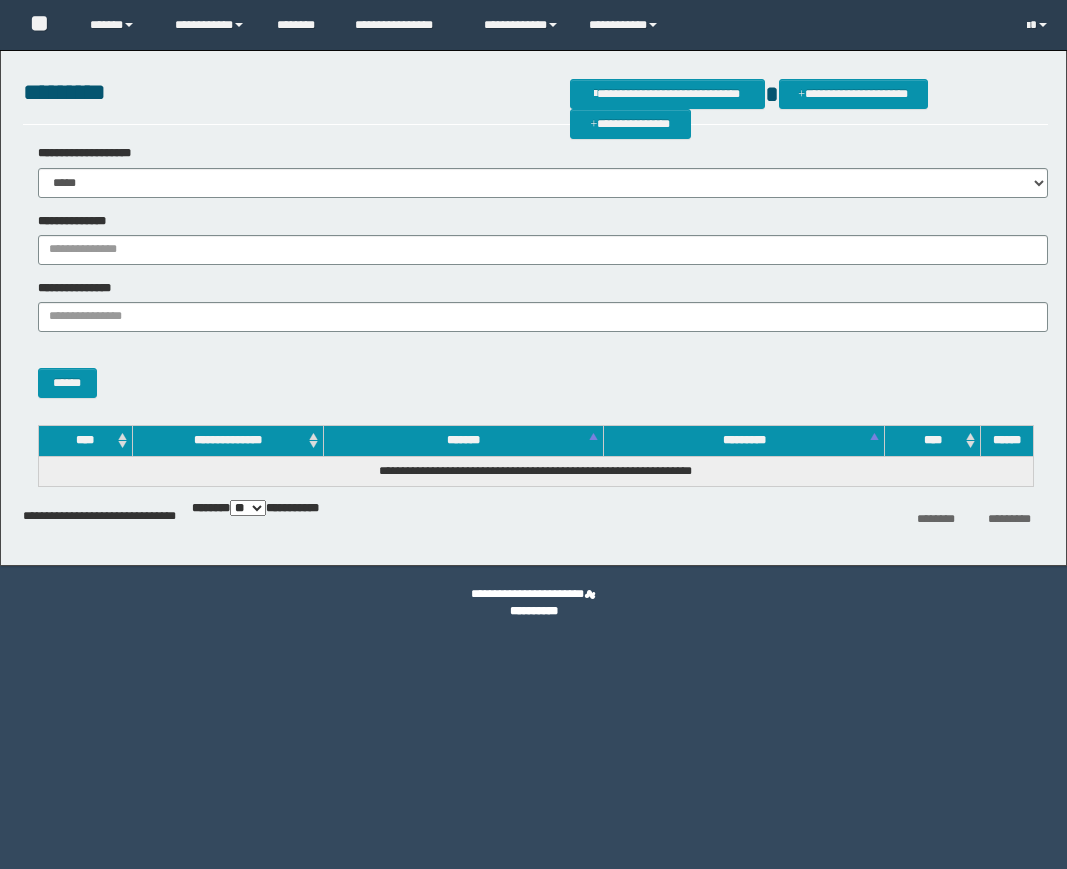 scroll, scrollTop: 0, scrollLeft: 0, axis: both 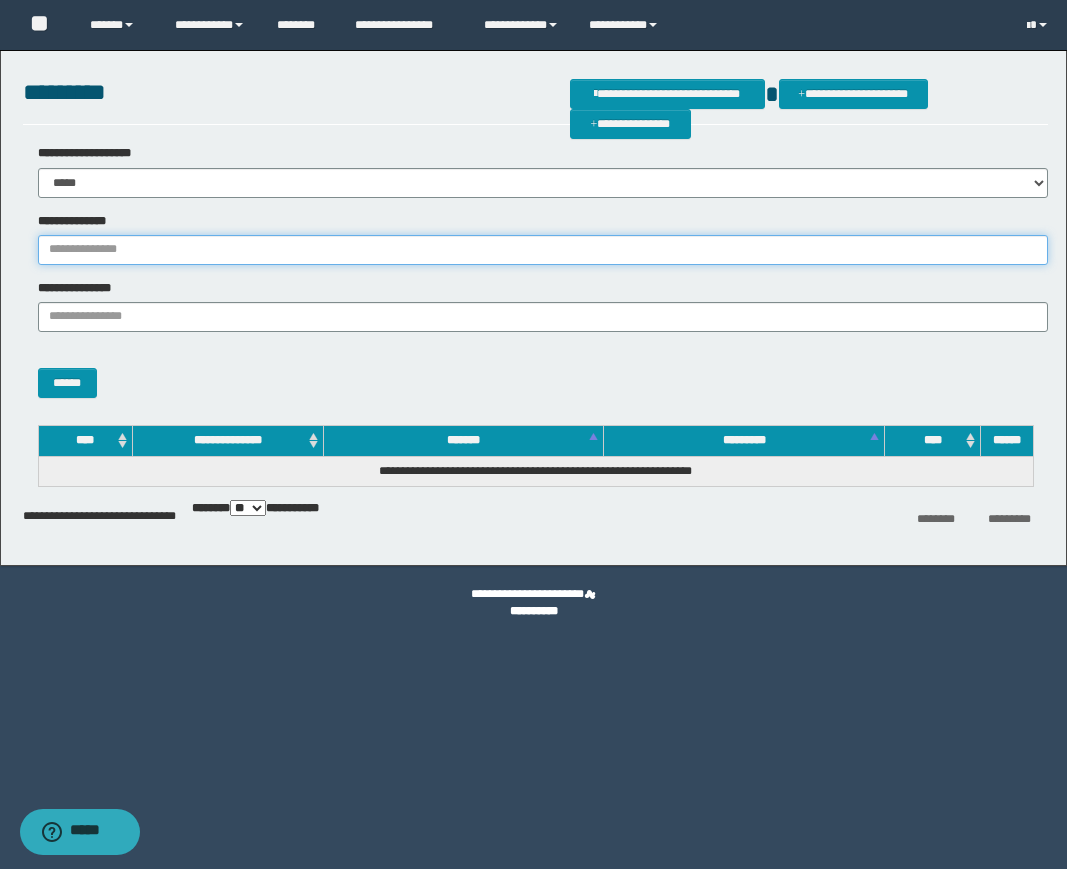 click on "**********" at bounding box center (543, 250) 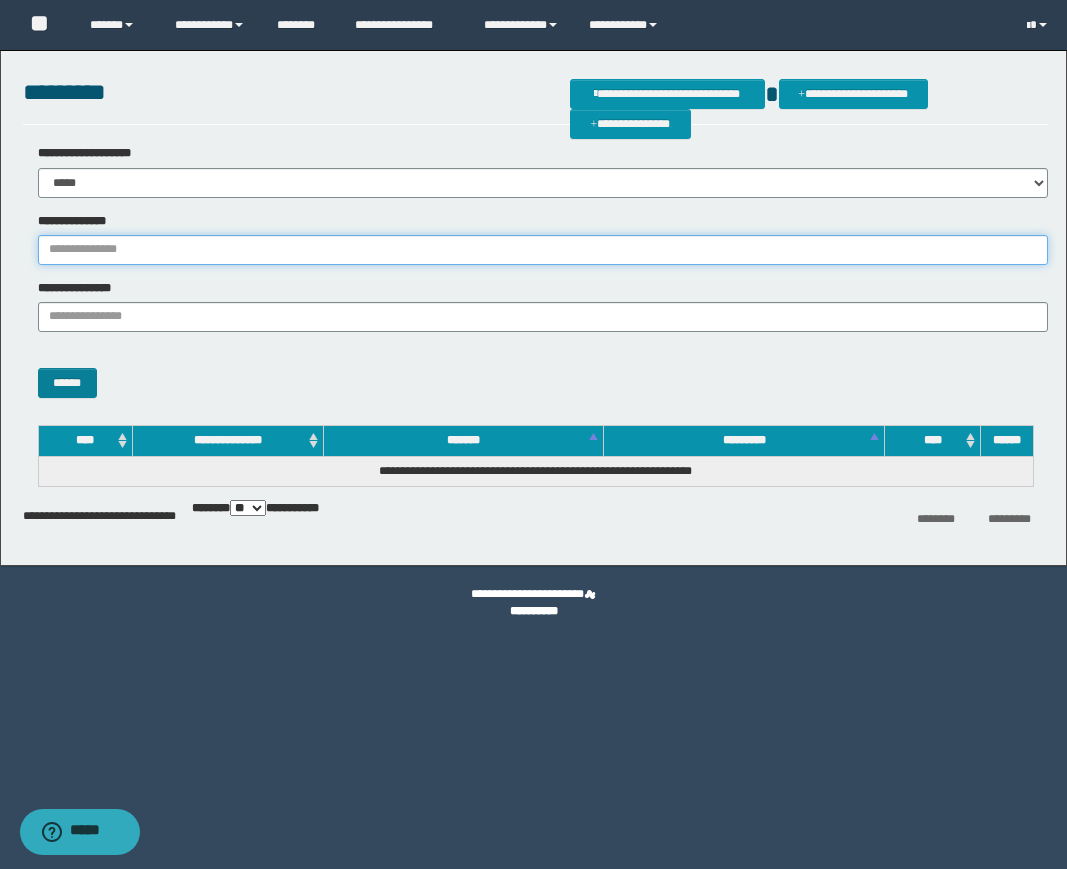 paste on "**********" 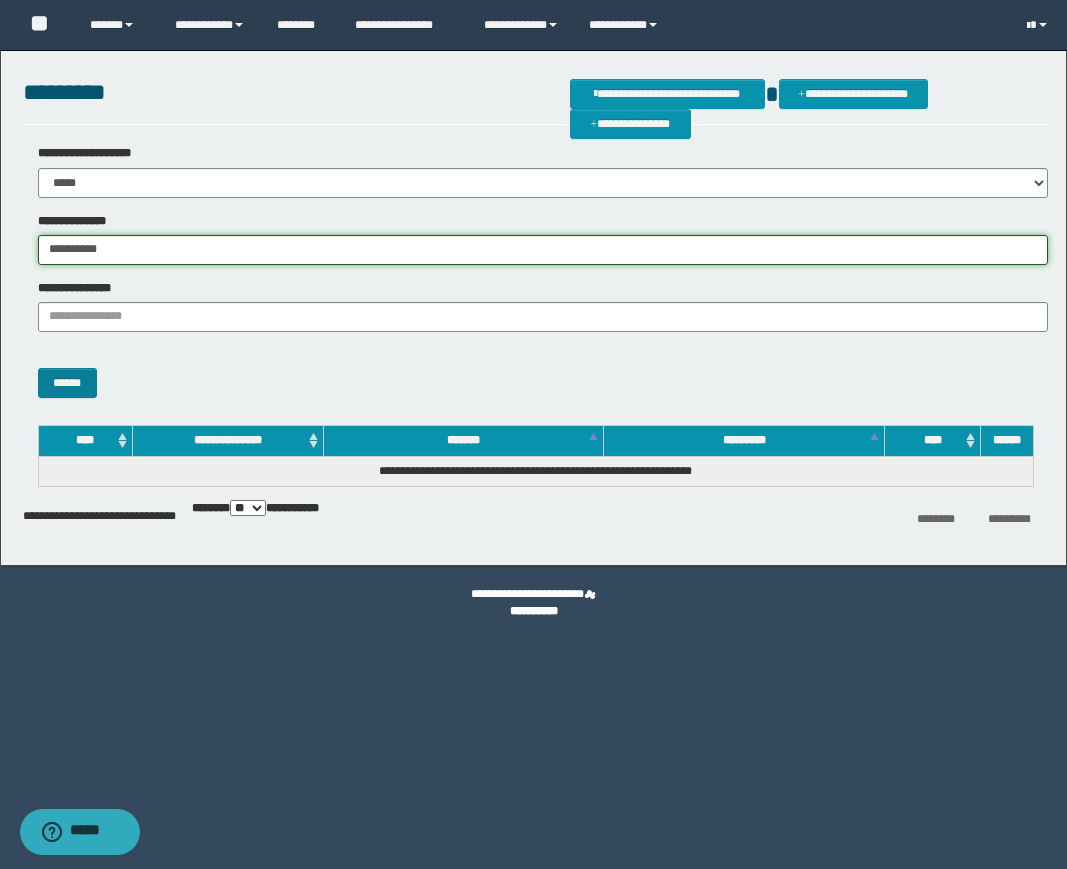 type on "**********" 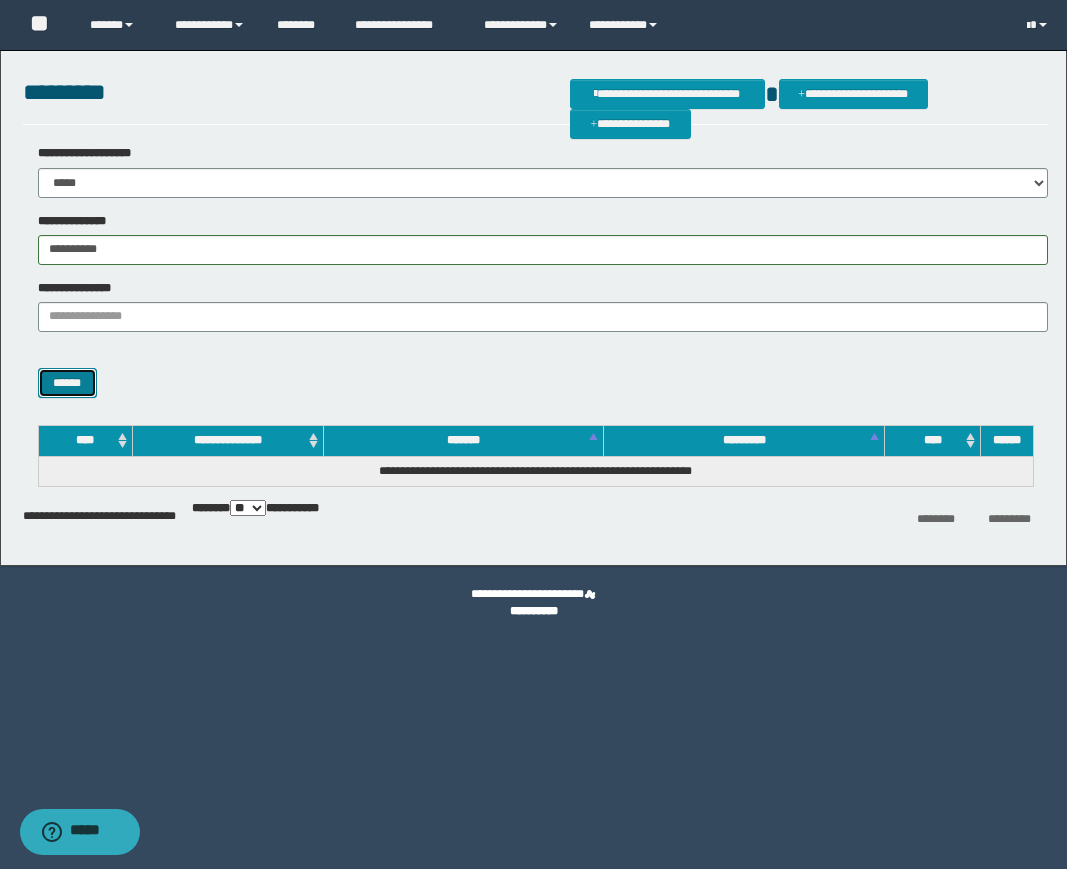 drag, startPoint x: 76, startPoint y: 376, endPoint x: 108, endPoint y: 388, distance: 34.176014 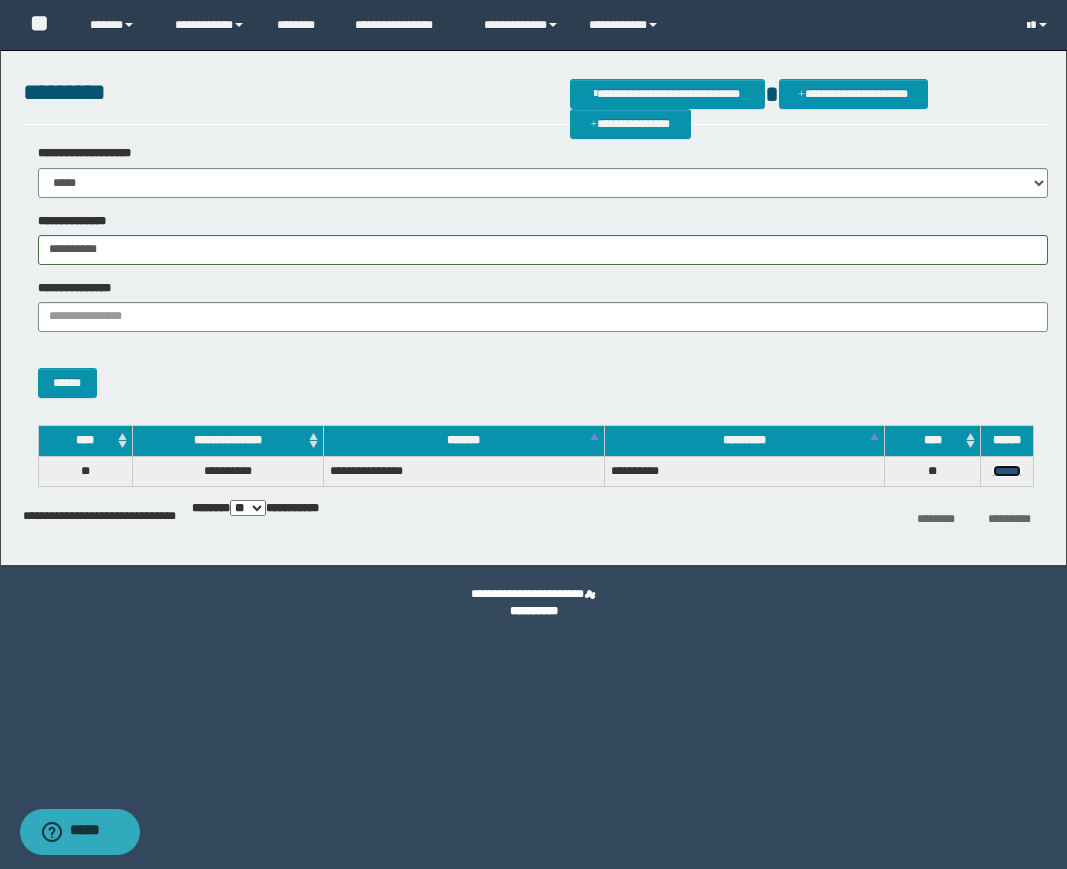 drag, startPoint x: 1011, startPoint y: 471, endPoint x: 1064, endPoint y: 489, distance: 55.97321 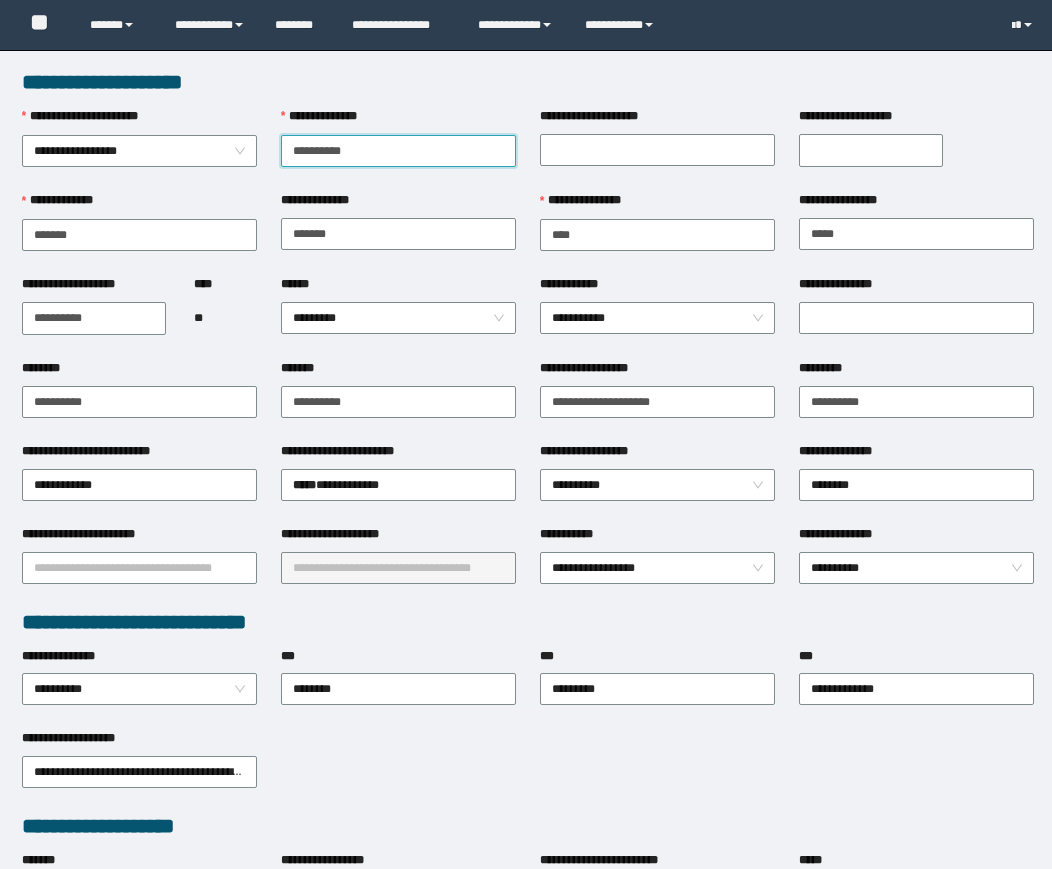 scroll, scrollTop: 0, scrollLeft: 0, axis: both 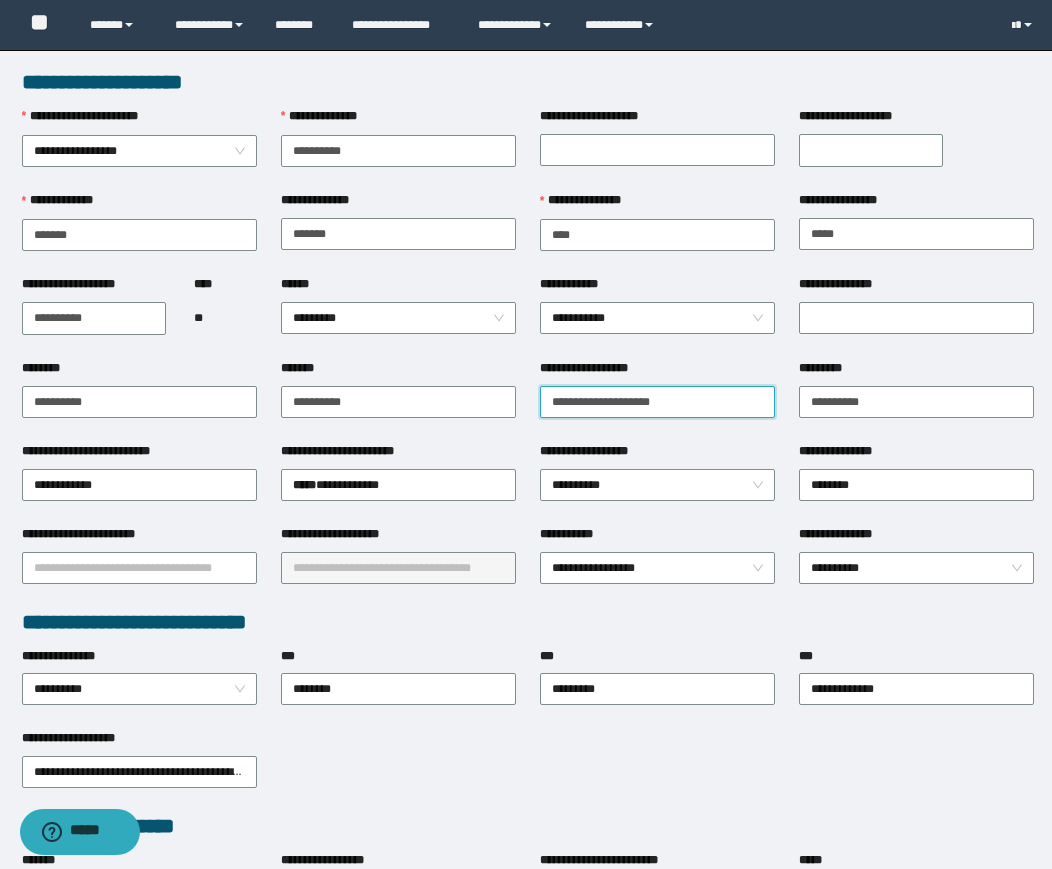 drag, startPoint x: 712, startPoint y: 394, endPoint x: 331, endPoint y: 449, distance: 384.94934 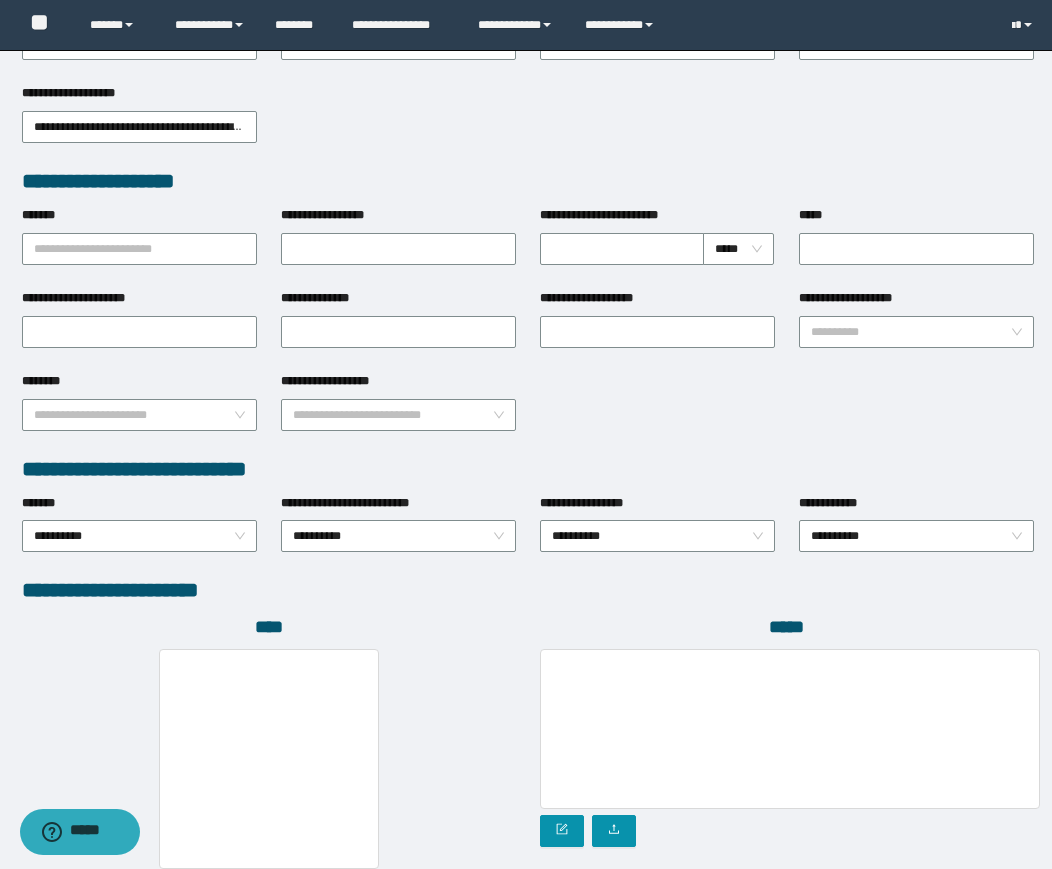 scroll, scrollTop: 834, scrollLeft: 0, axis: vertical 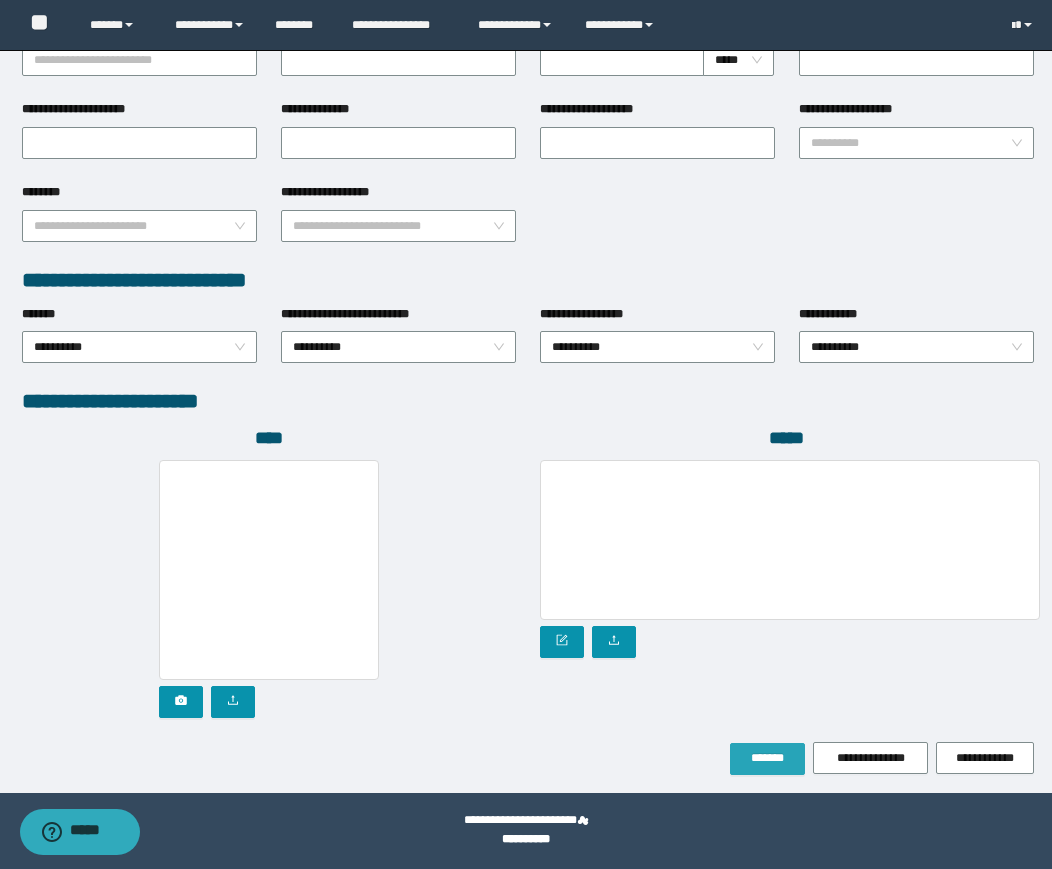 type on "**********" 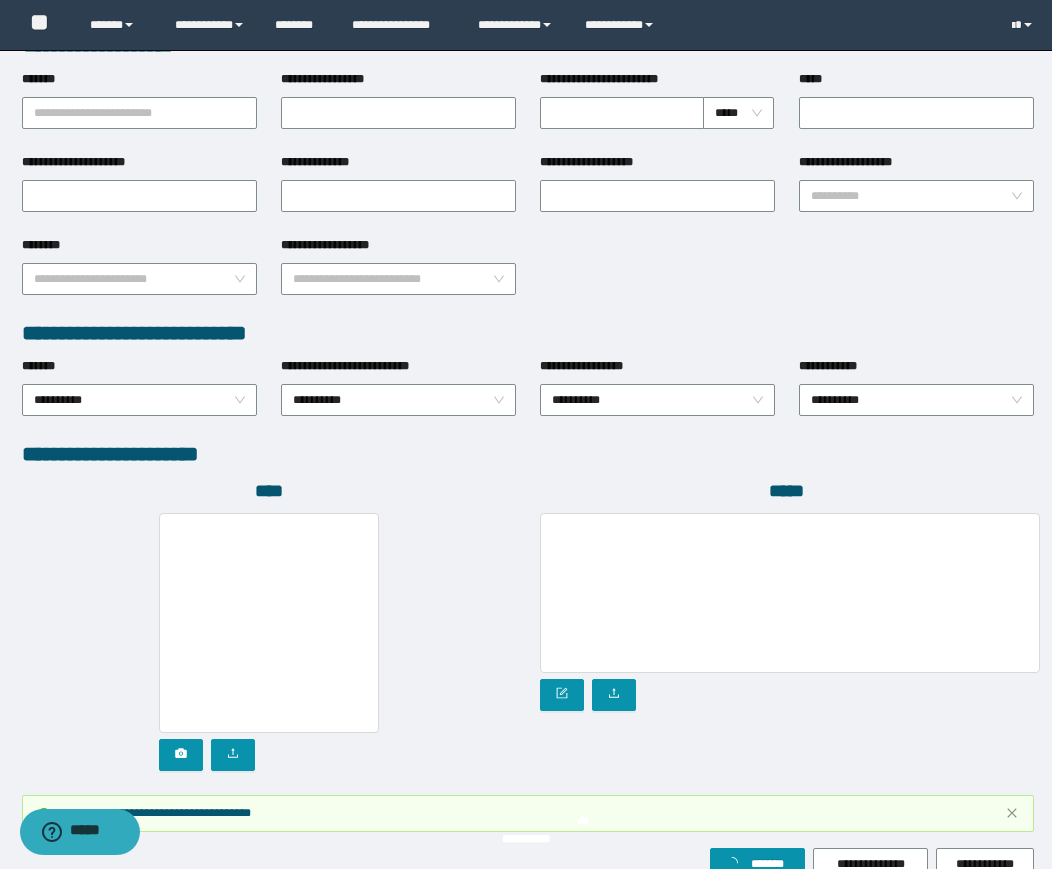 scroll, scrollTop: 887, scrollLeft: 0, axis: vertical 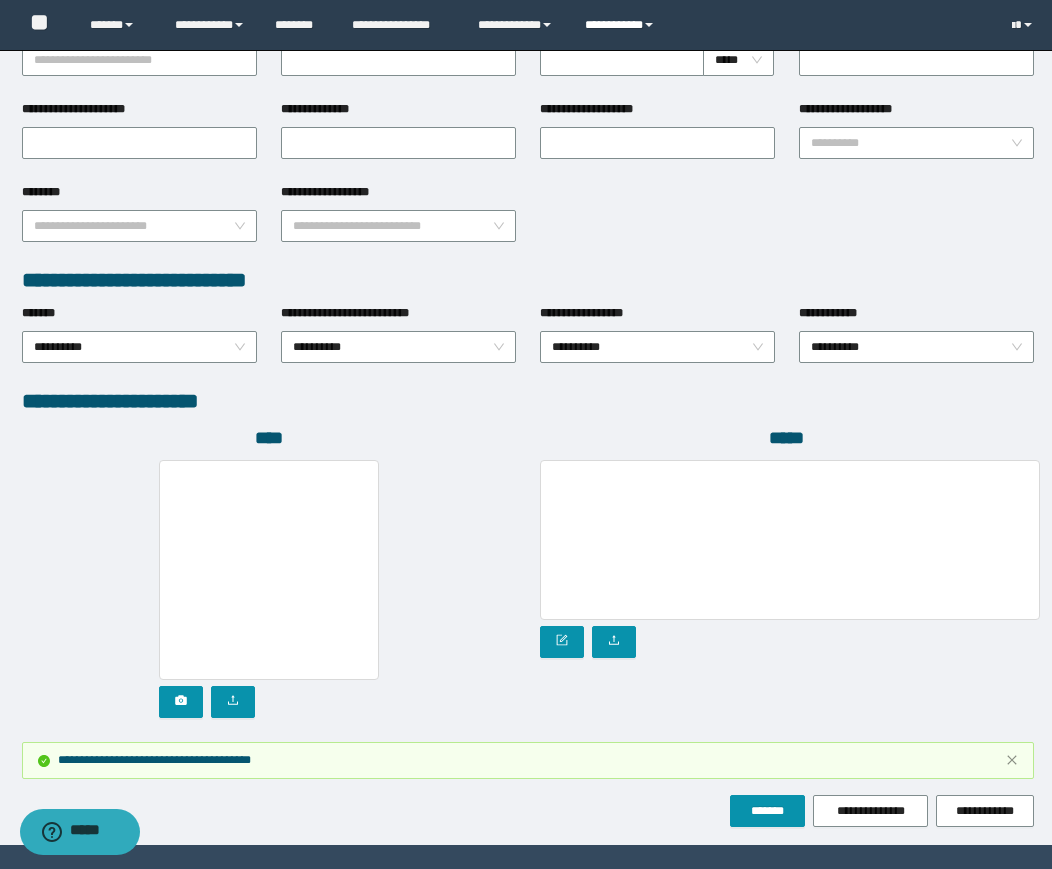 click on "**********" at bounding box center (622, 25) 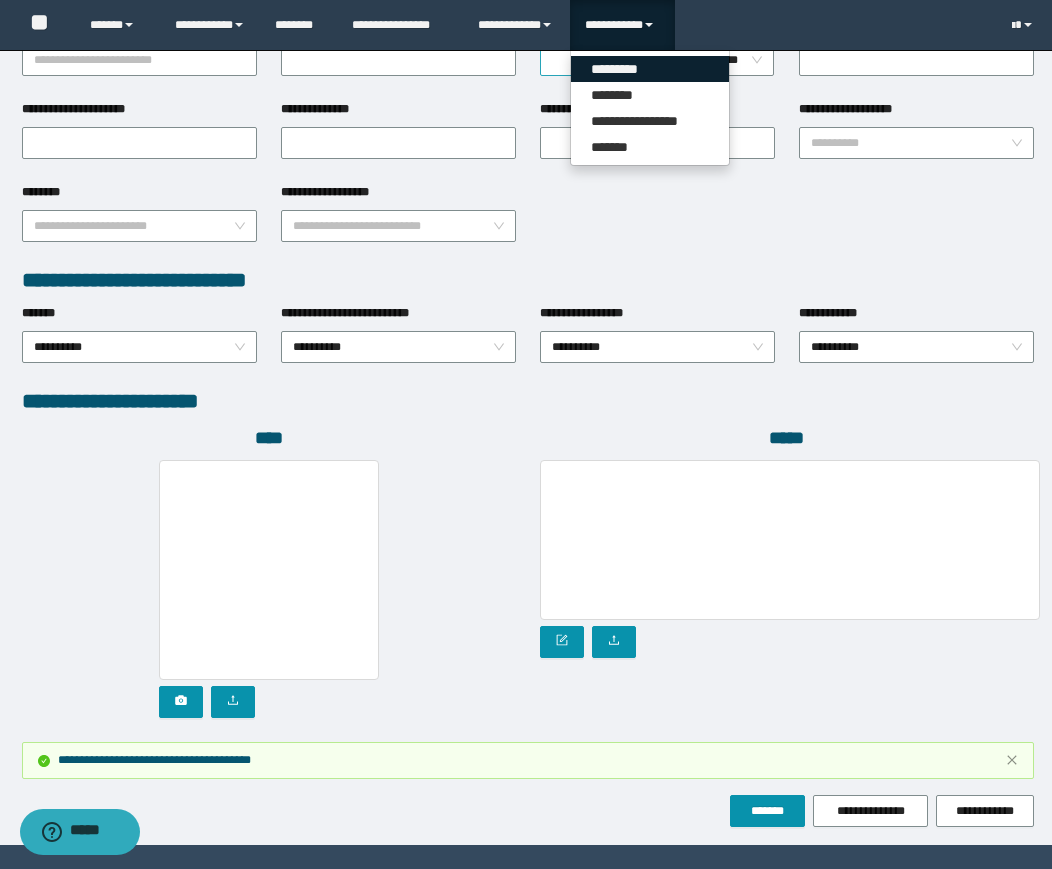 click on "*********" at bounding box center (650, 69) 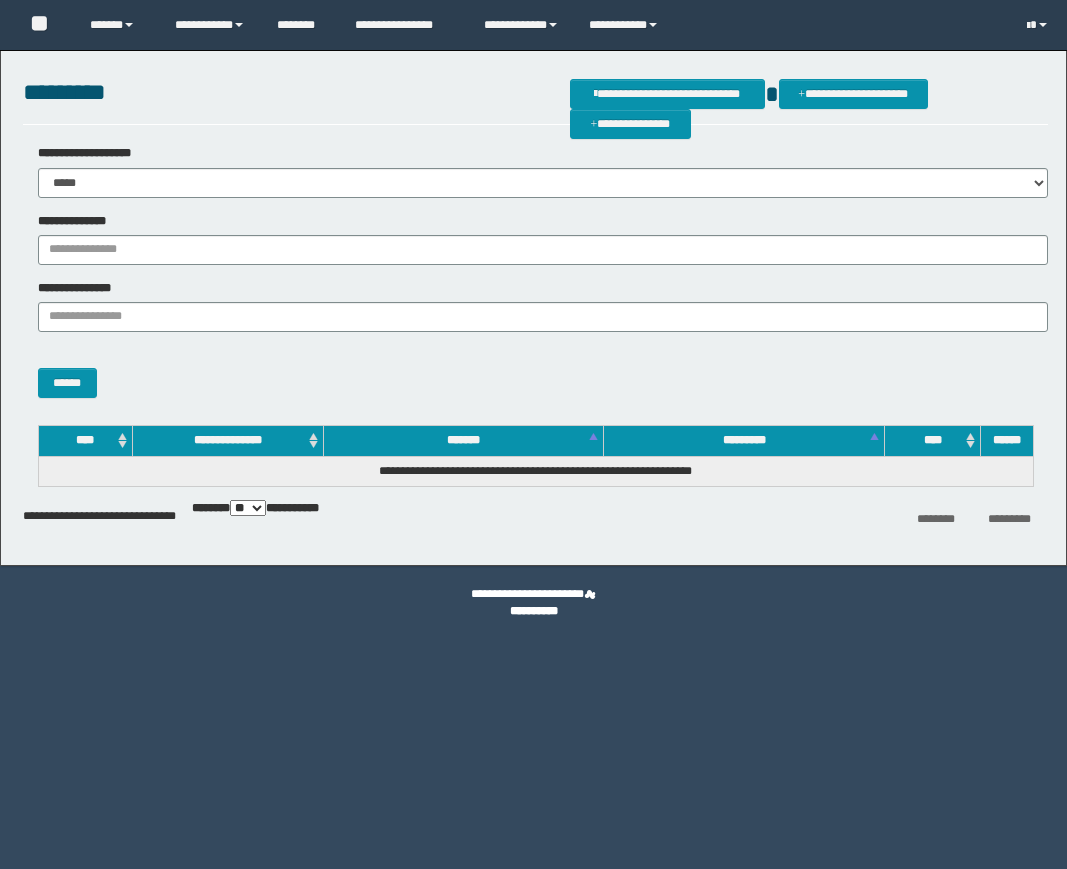 scroll, scrollTop: 0, scrollLeft: 0, axis: both 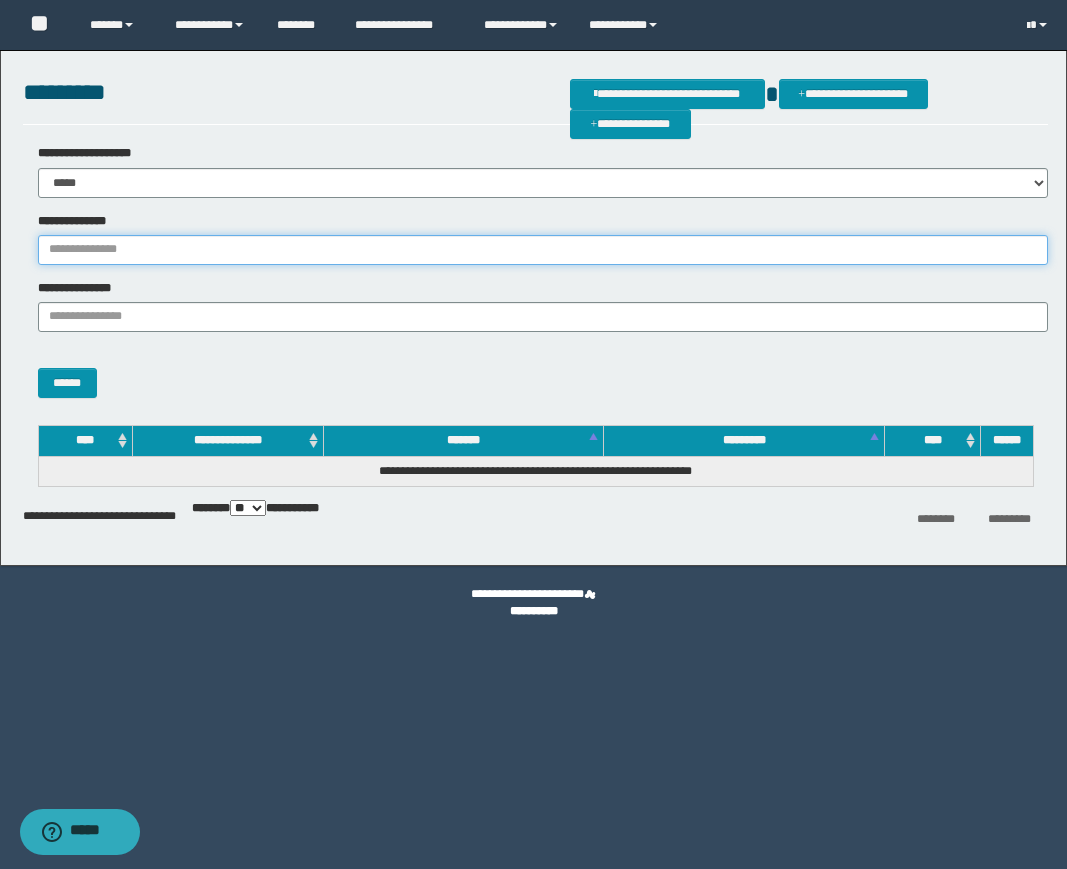 drag, startPoint x: 217, startPoint y: 251, endPoint x: 203, endPoint y: 263, distance: 18.439089 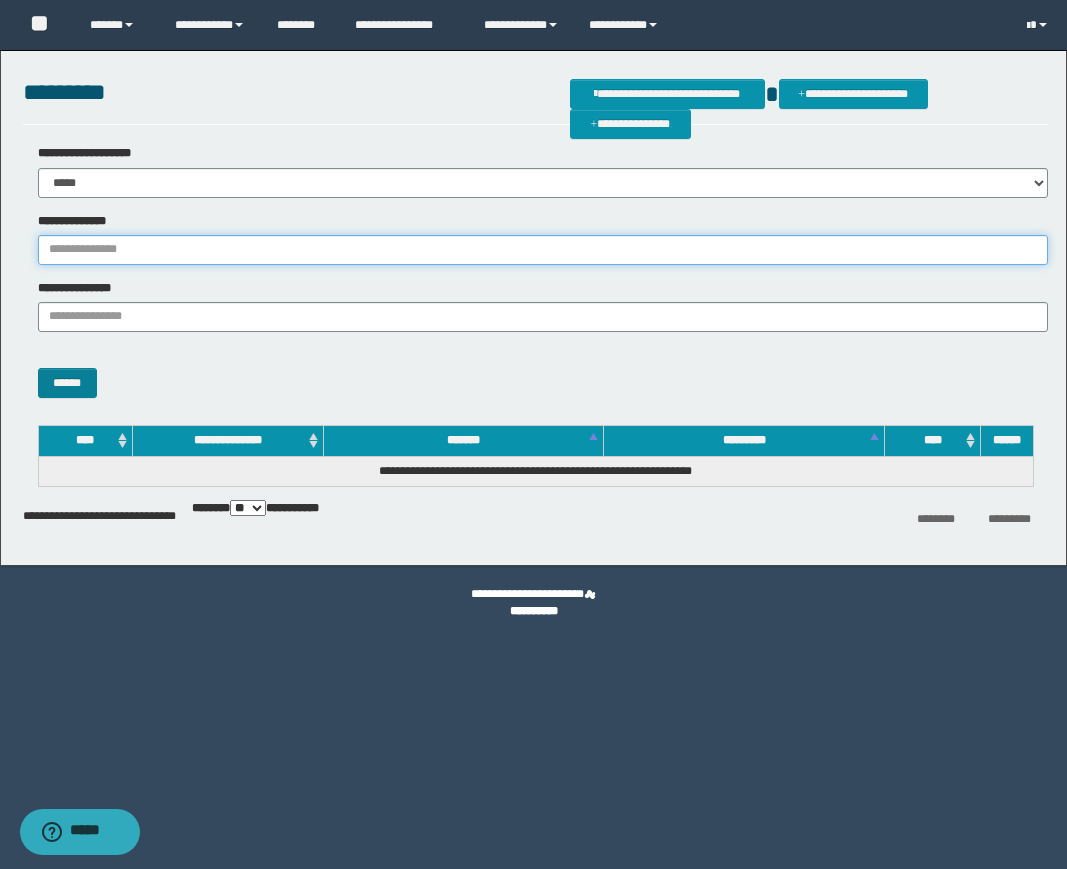 paste on "********" 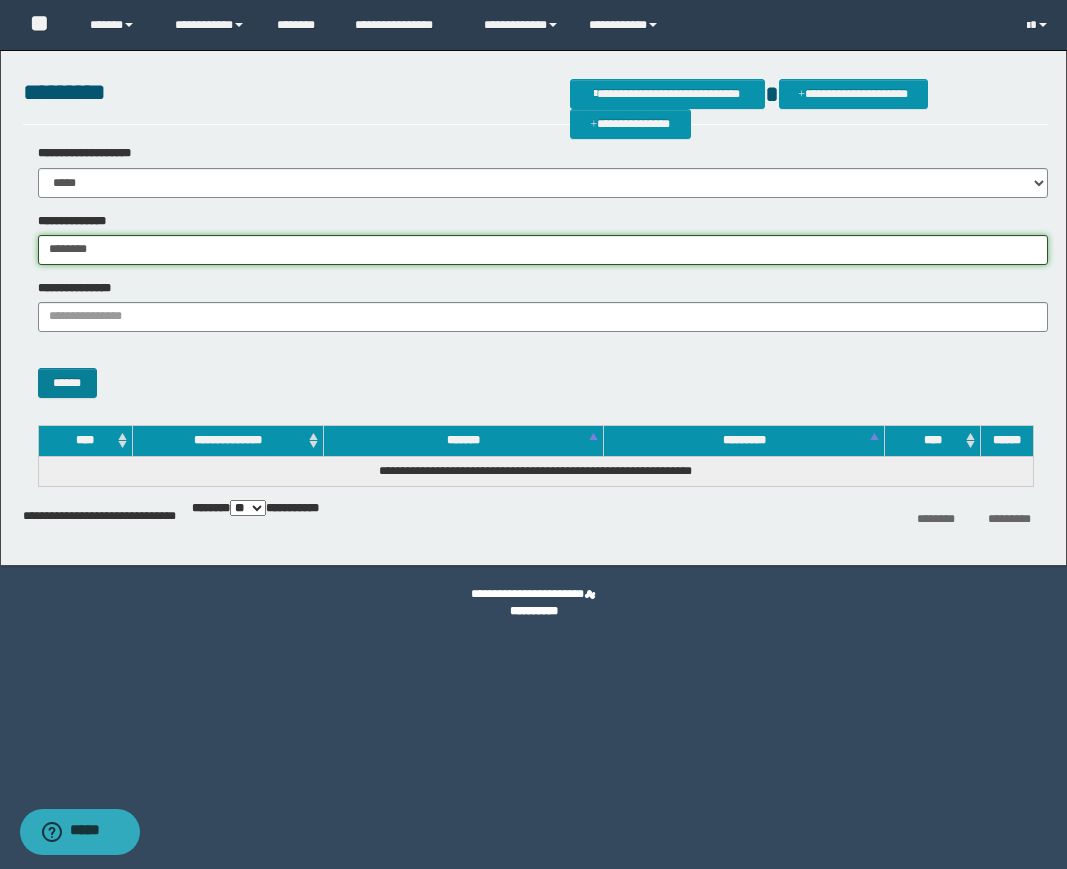 type on "********" 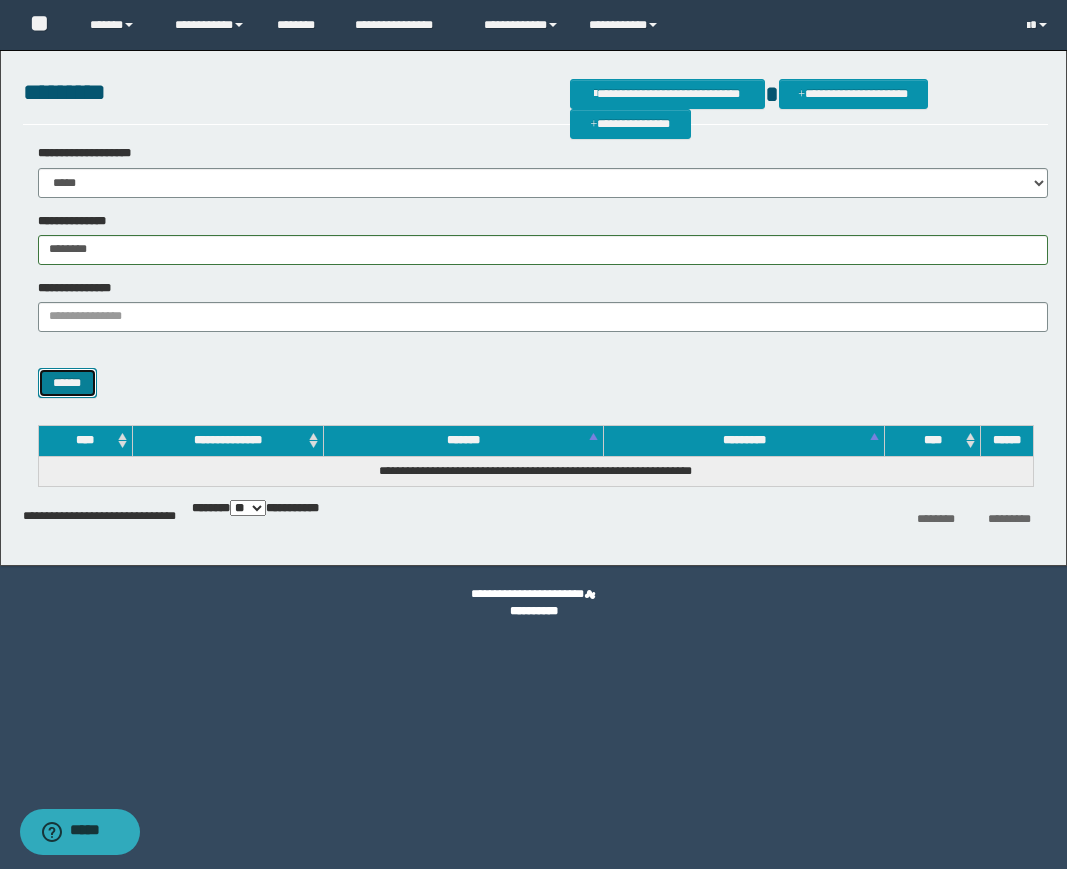 click on "******" at bounding box center [67, 383] 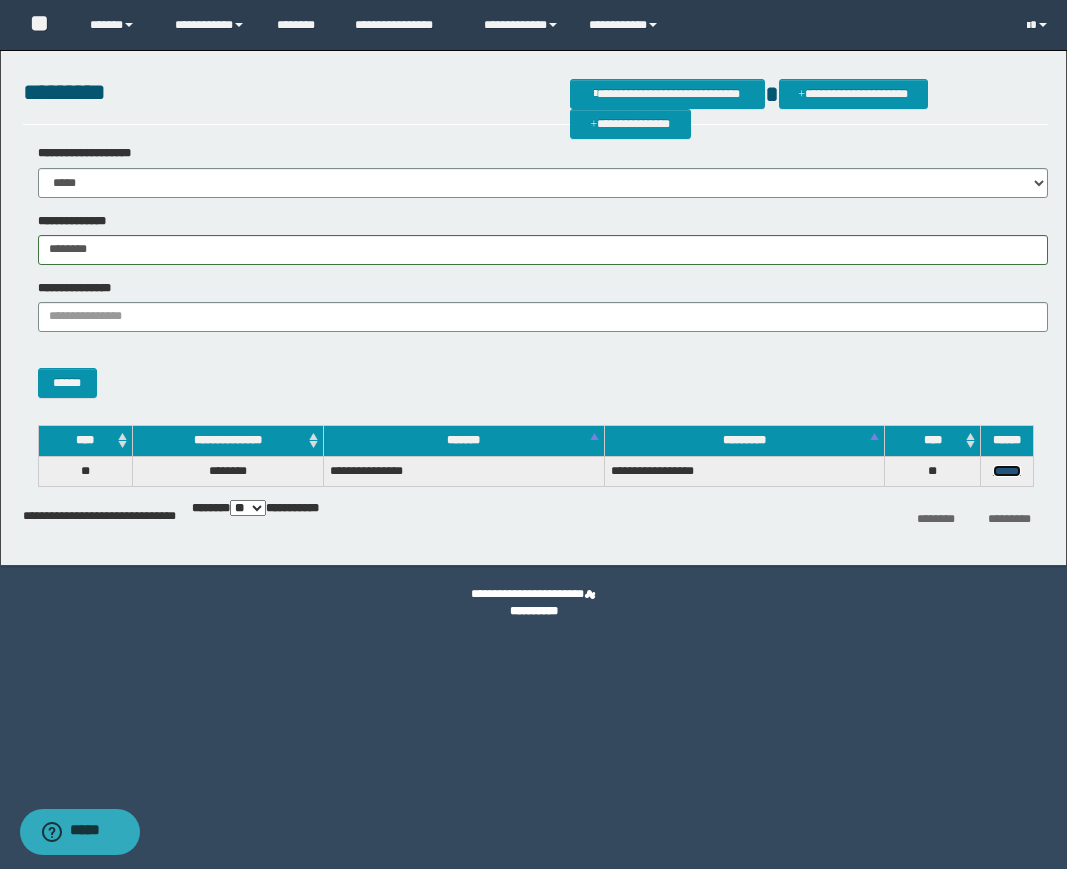 click on "******" at bounding box center (1007, 471) 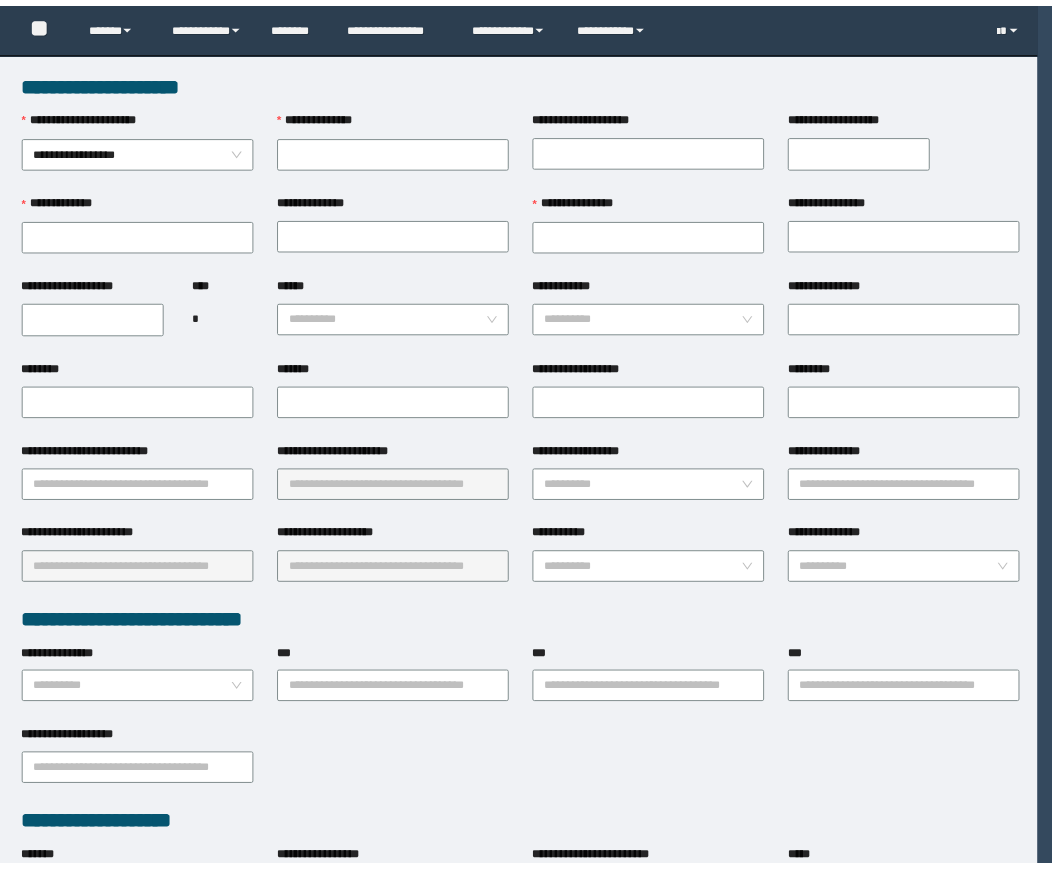 scroll, scrollTop: 0, scrollLeft: 0, axis: both 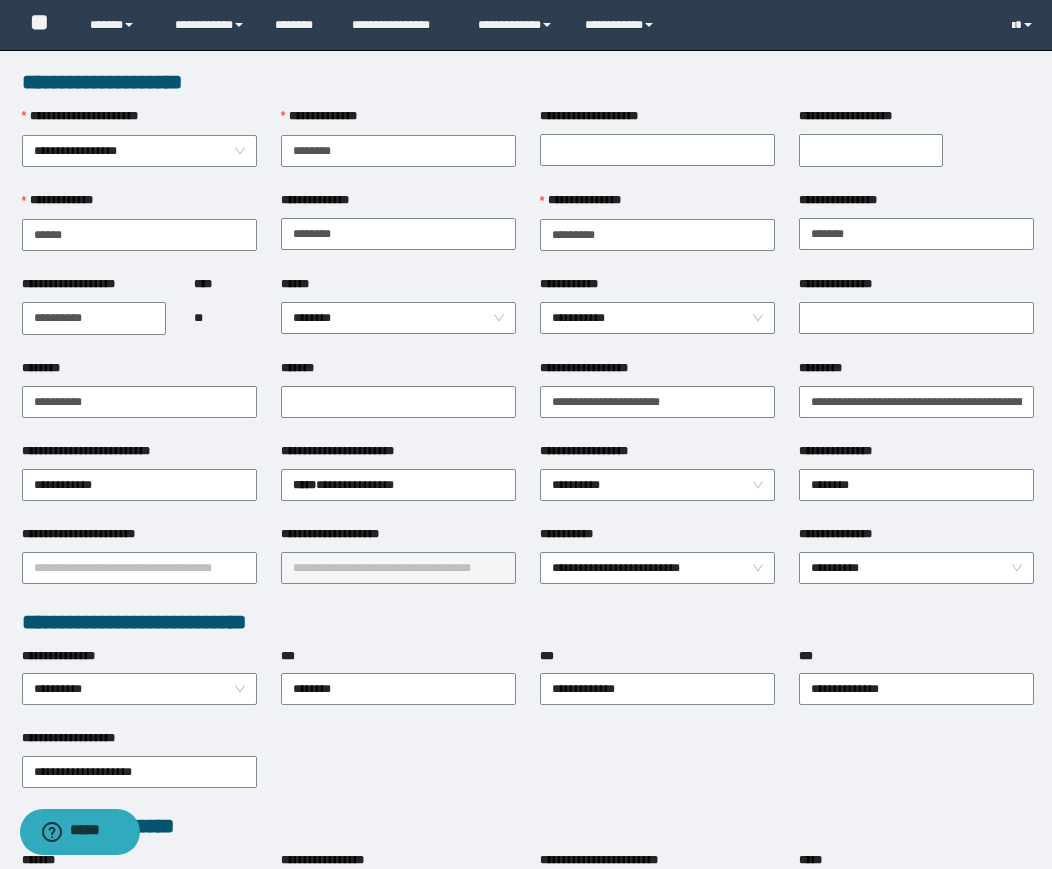 drag, startPoint x: 611, startPoint y: 704, endPoint x: 612, endPoint y: 716, distance: 12.0415945 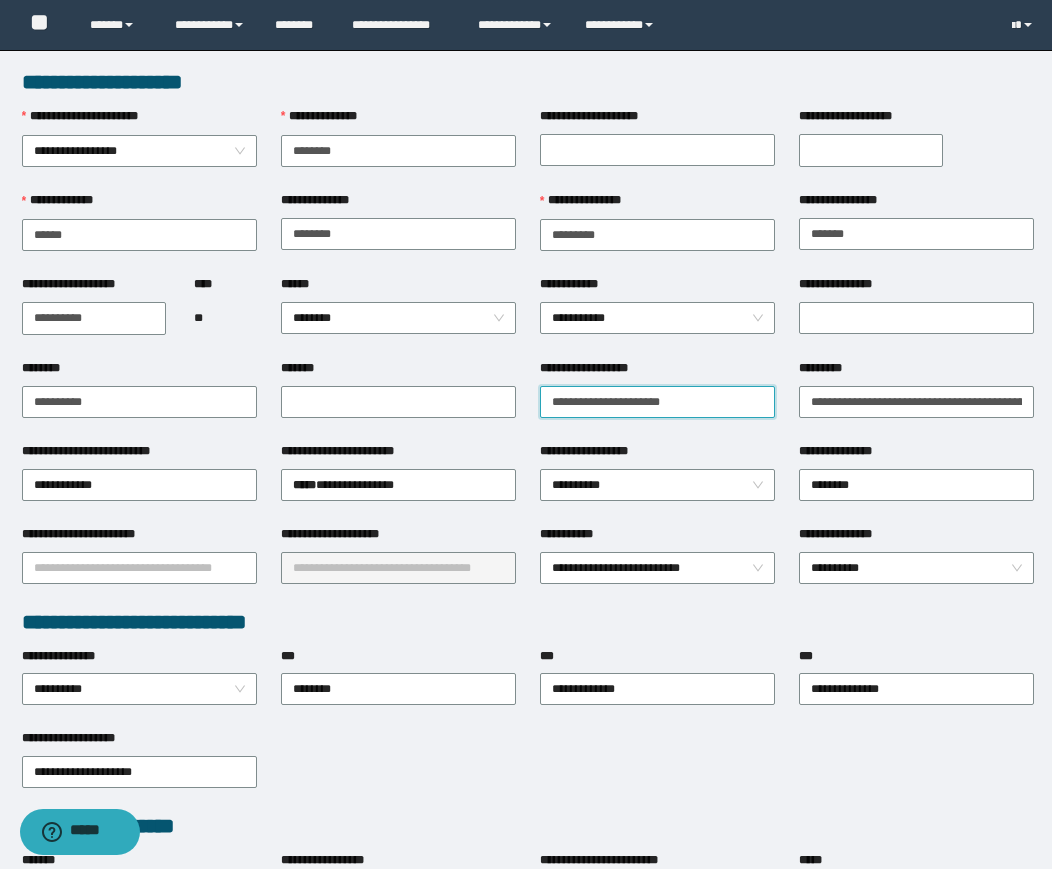 drag, startPoint x: 623, startPoint y: 393, endPoint x: 264, endPoint y: 396, distance: 359.01254 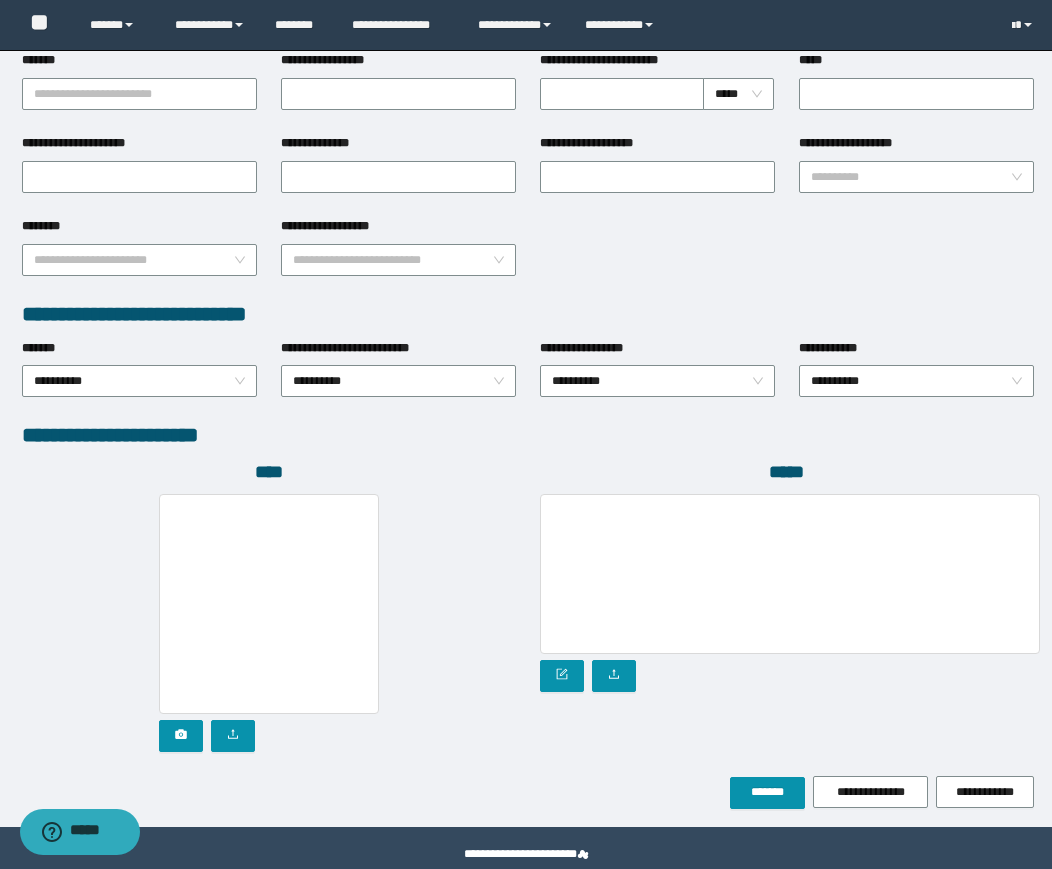 scroll, scrollTop: 834, scrollLeft: 0, axis: vertical 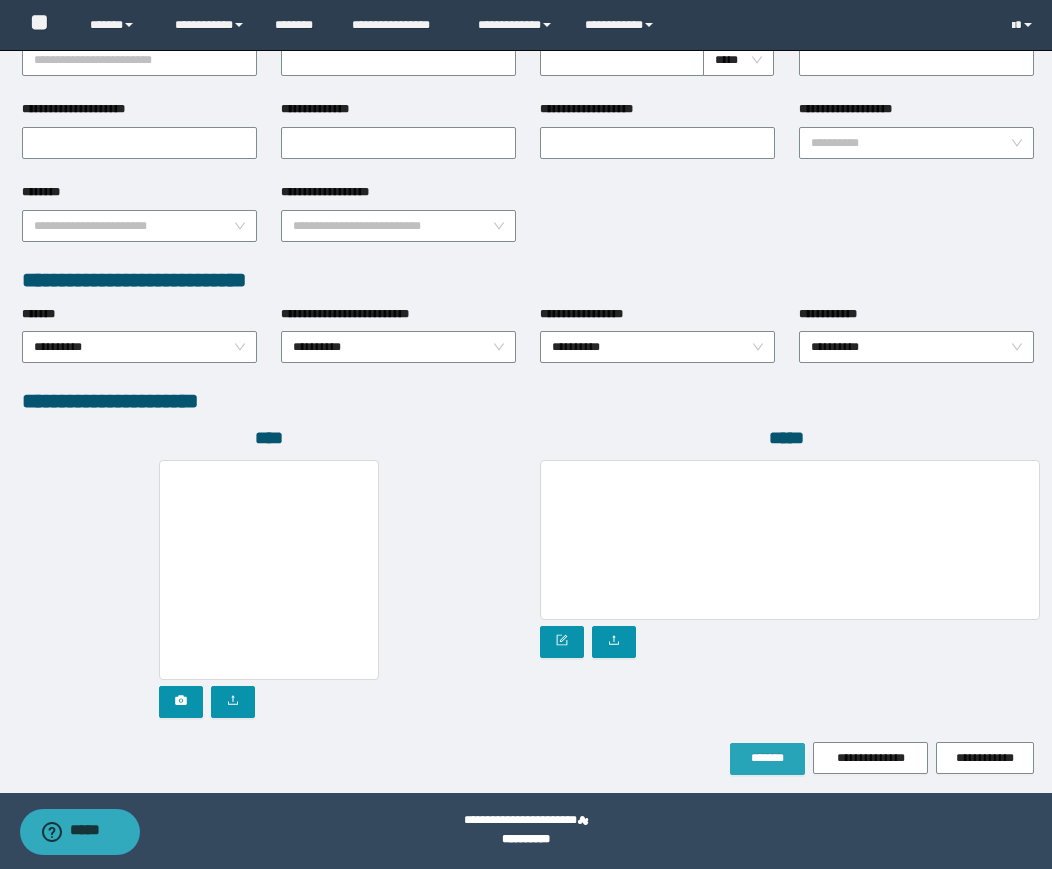 type on "**********" 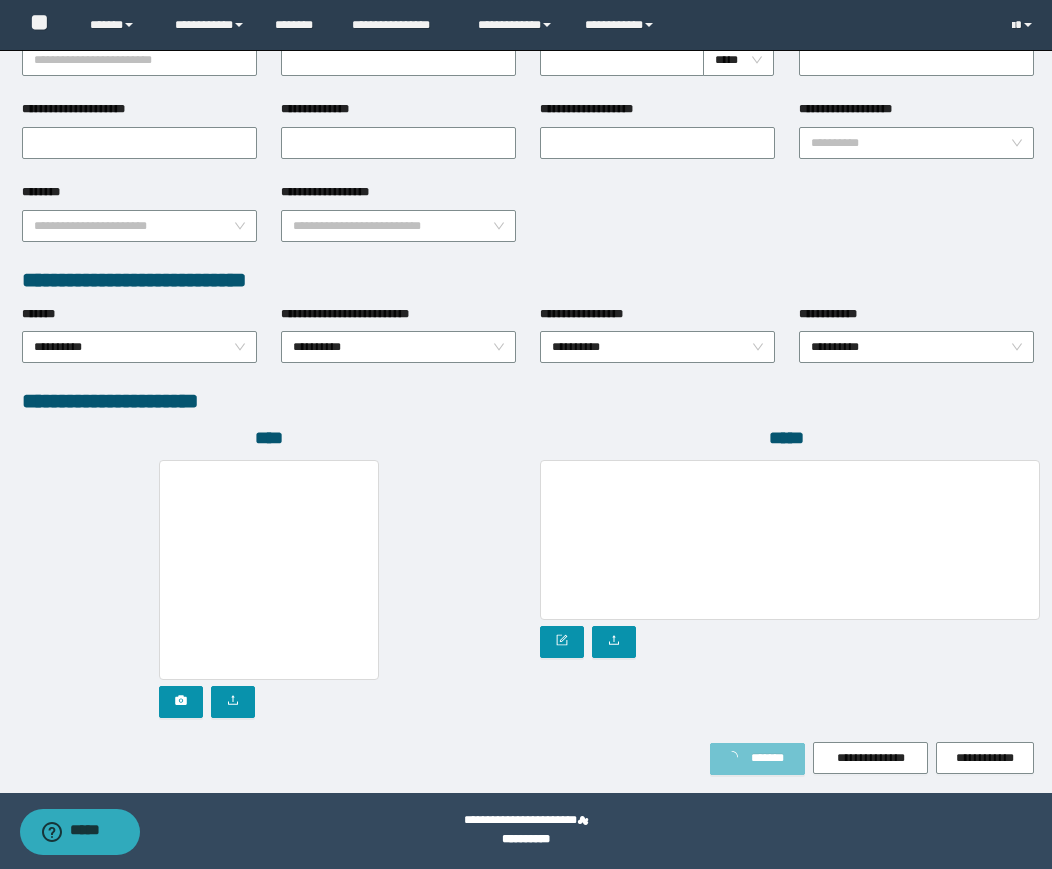 scroll, scrollTop: 887, scrollLeft: 0, axis: vertical 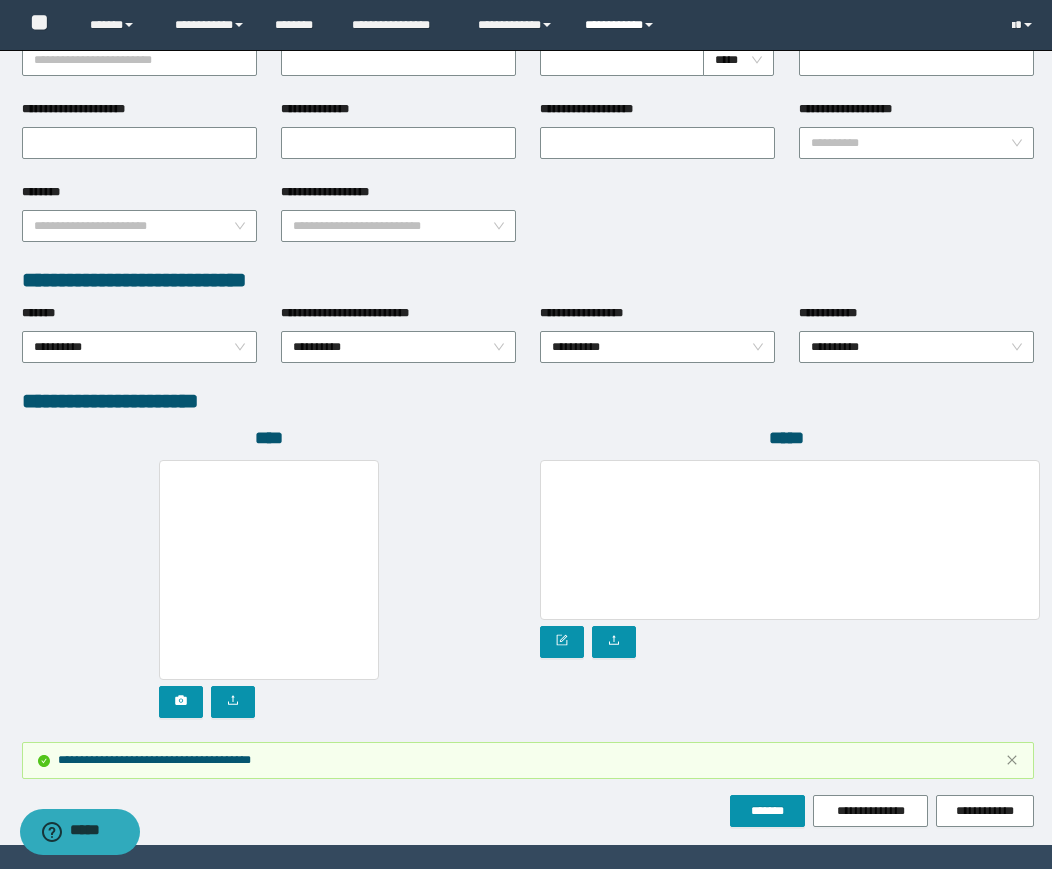 click on "**********" at bounding box center (622, 25) 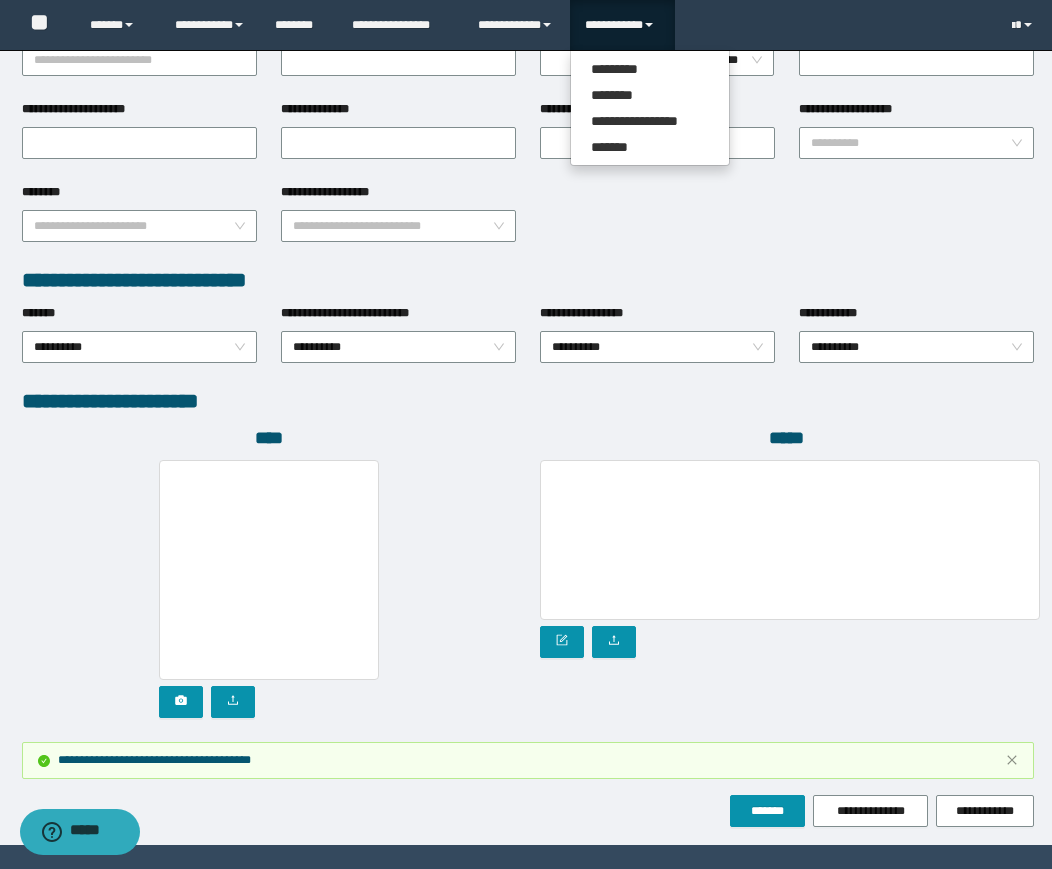 click on "**********" at bounding box center (650, 108) 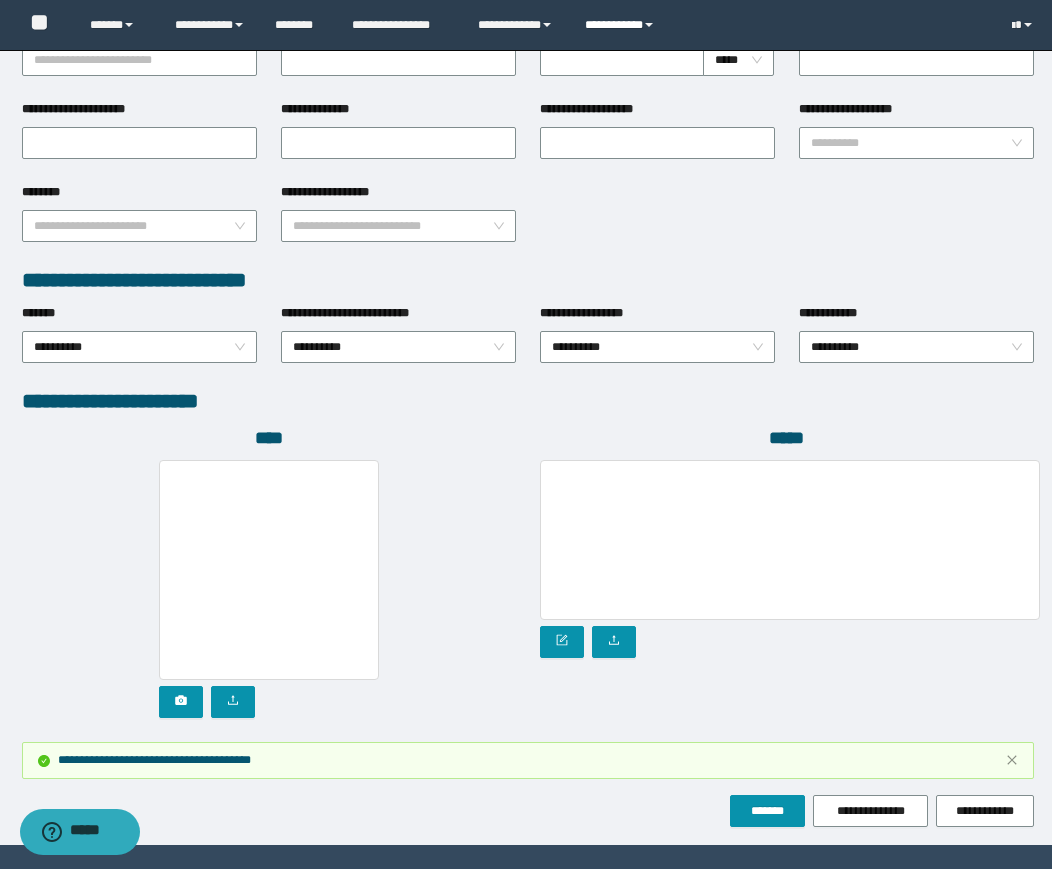 click on "**********" at bounding box center (622, 25) 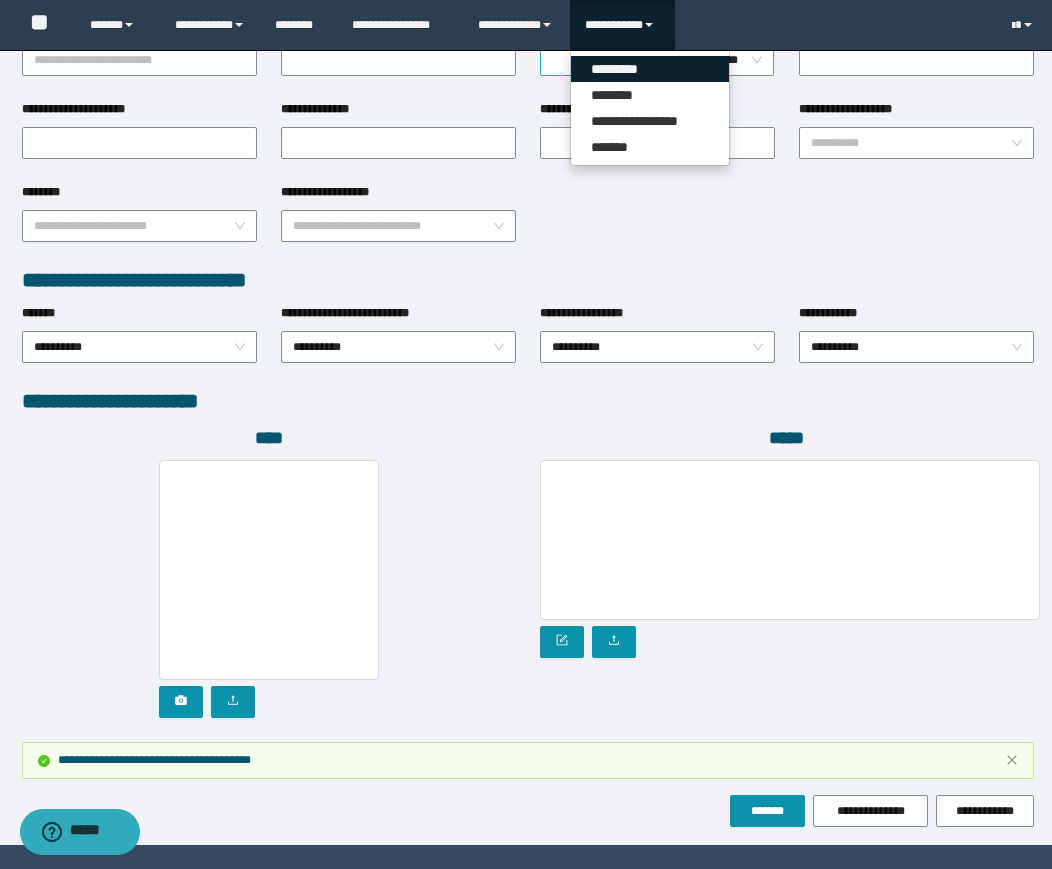 drag, startPoint x: 619, startPoint y: 65, endPoint x: 633, endPoint y: 60, distance: 14.866069 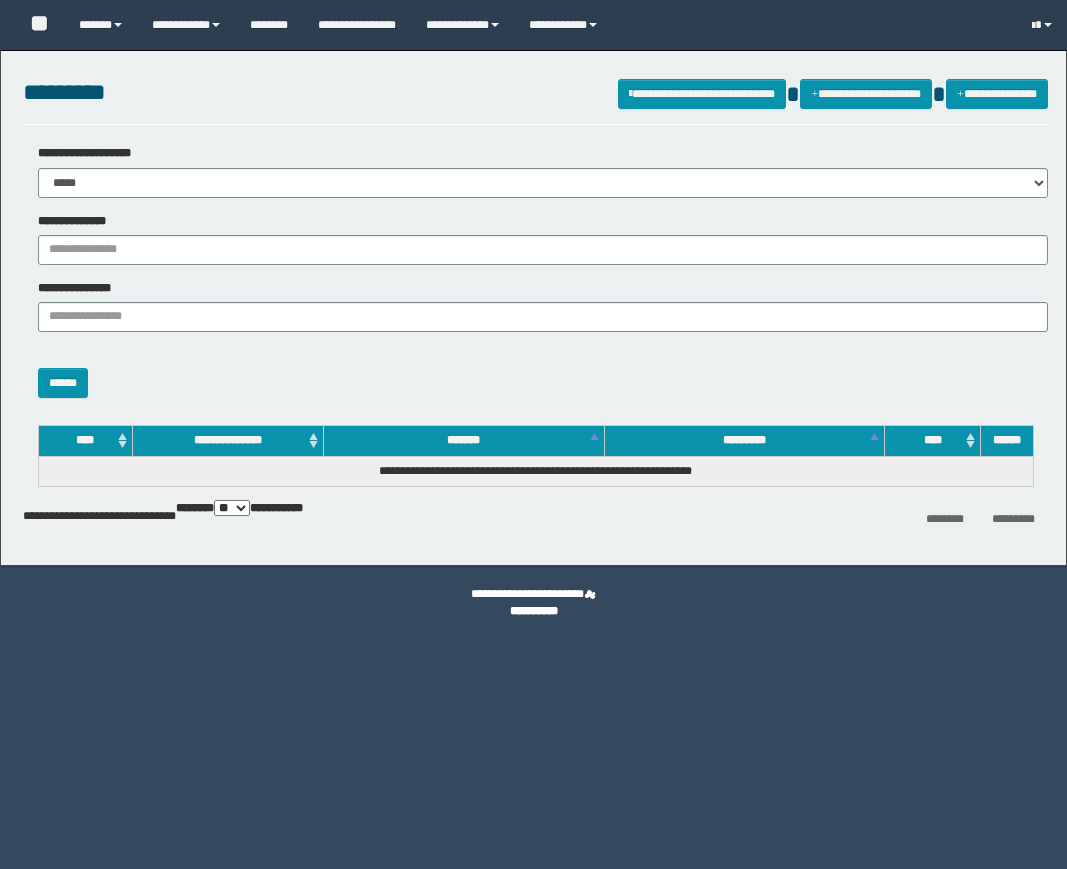scroll, scrollTop: 0, scrollLeft: 0, axis: both 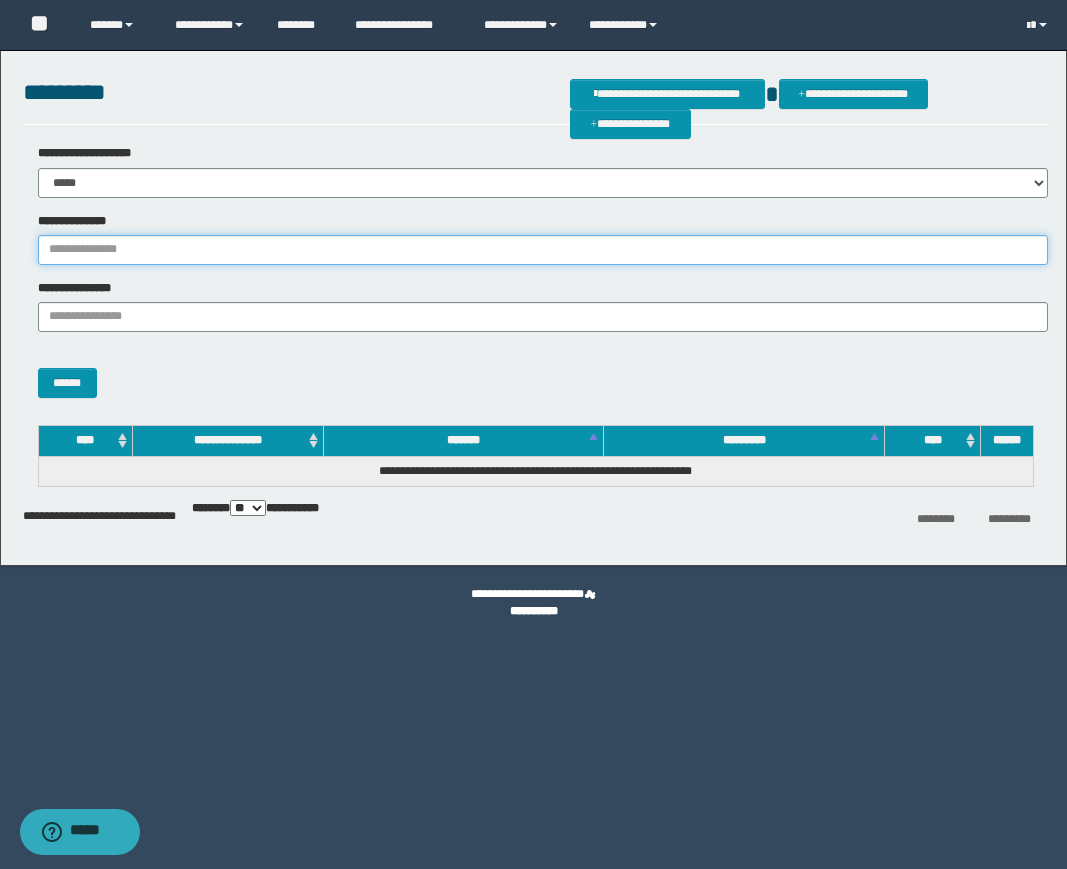 click on "**********" at bounding box center [543, 250] 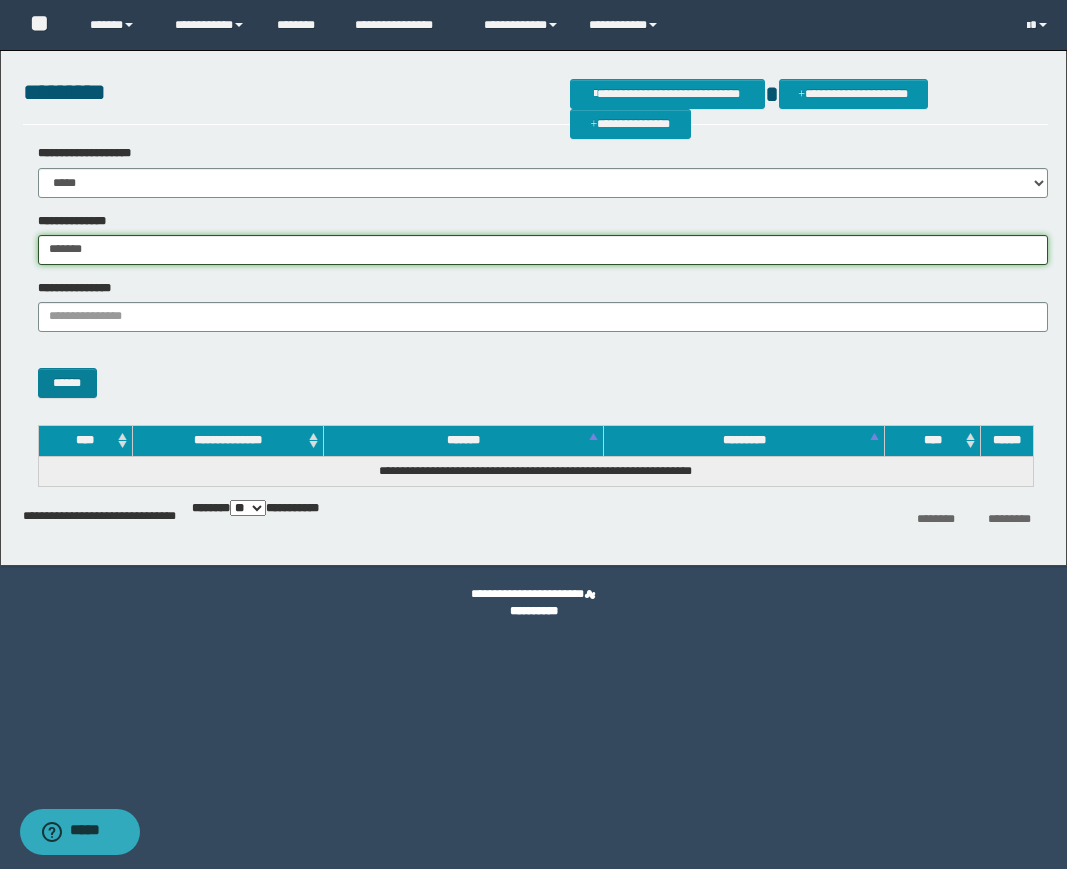 type on "*******" 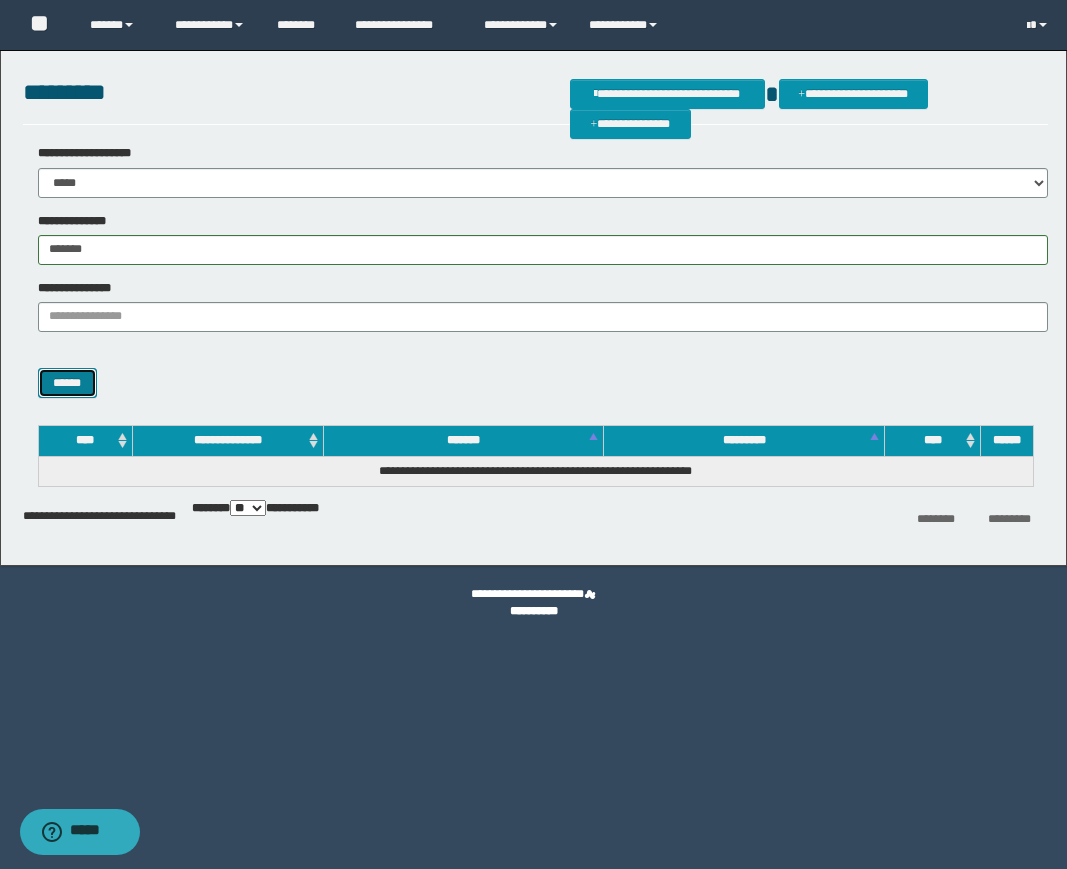 click on "******" at bounding box center [67, 383] 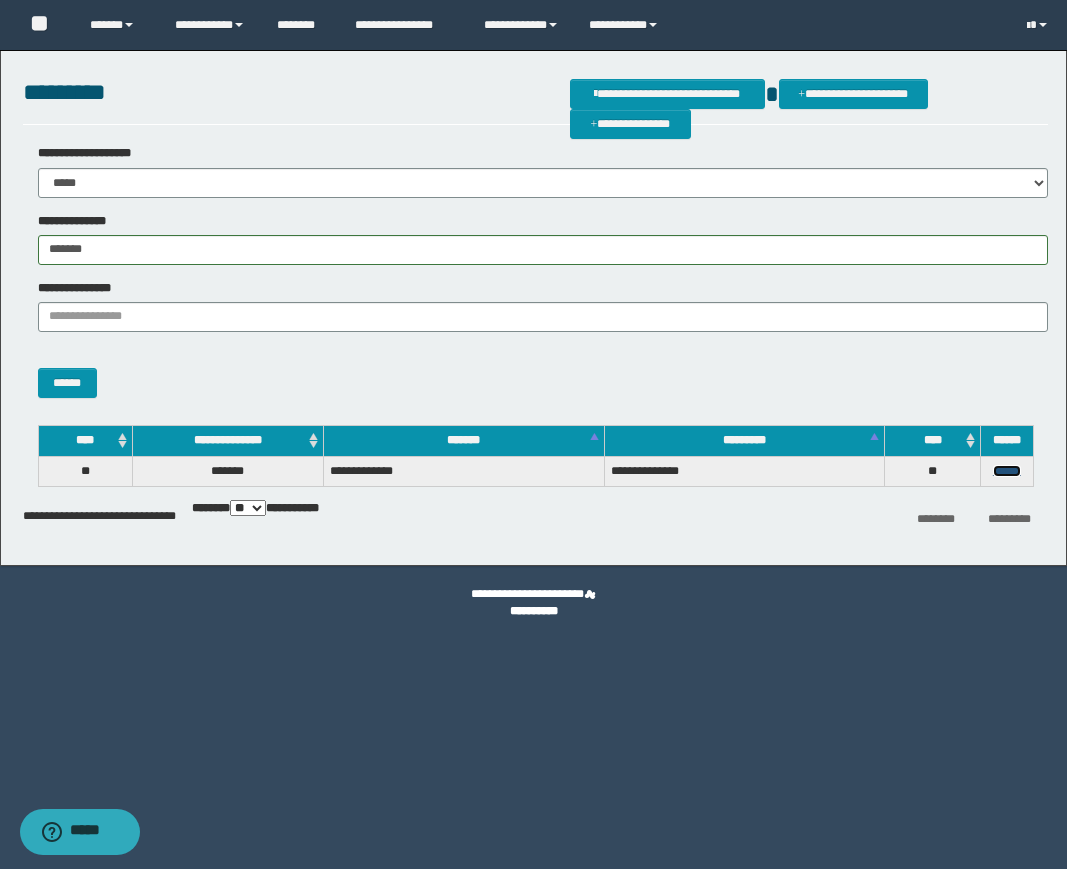 click on "******" at bounding box center [1007, 471] 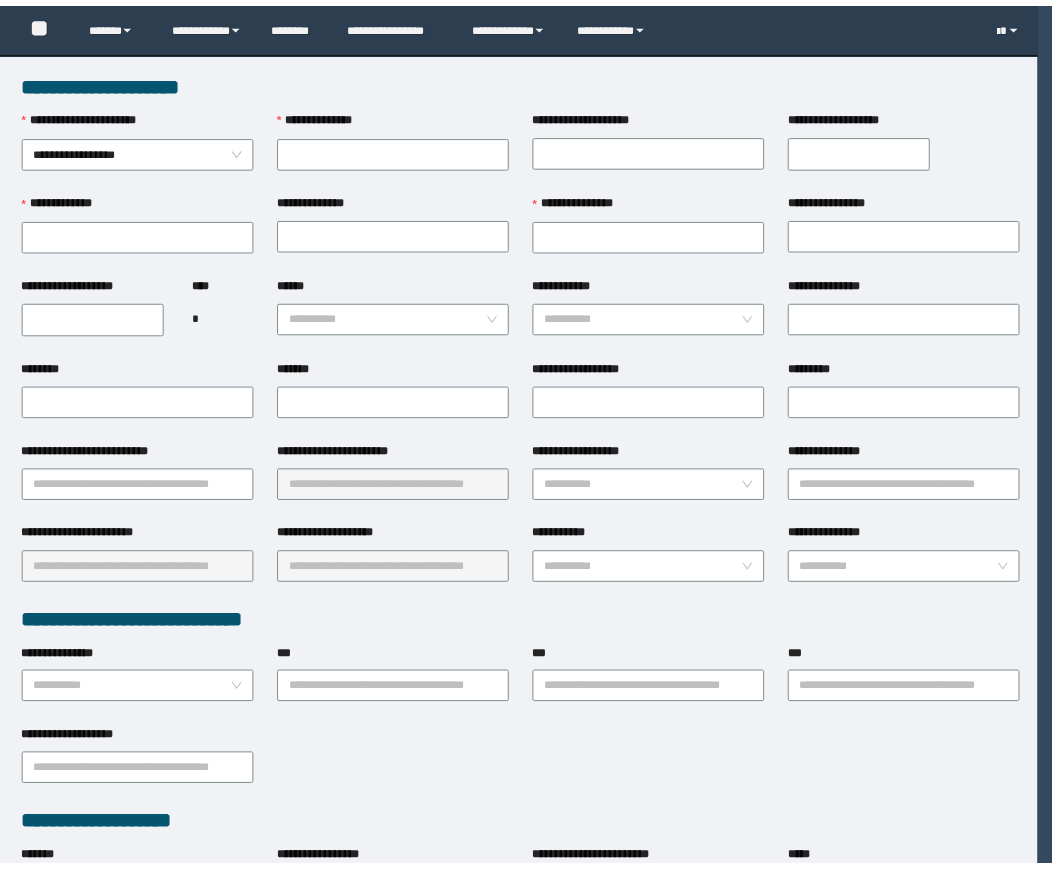 scroll, scrollTop: 0, scrollLeft: 0, axis: both 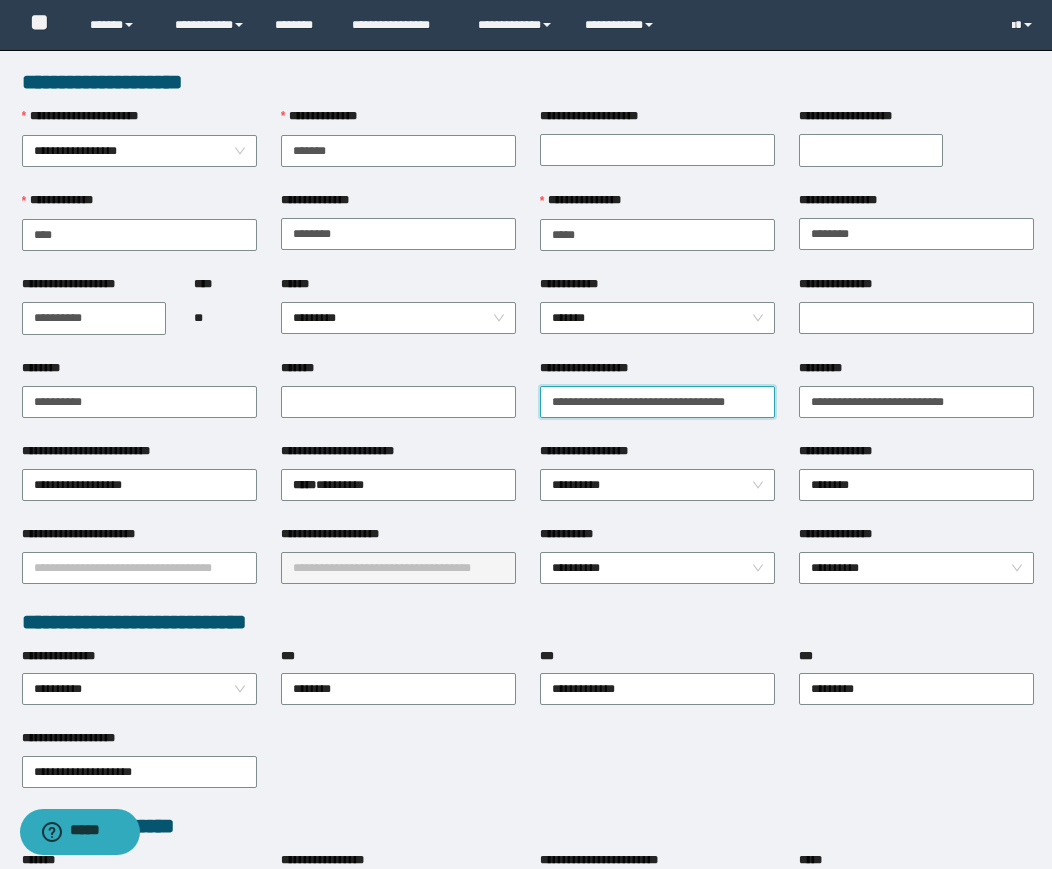 drag, startPoint x: 595, startPoint y: 393, endPoint x: 691, endPoint y: 414, distance: 98.270035 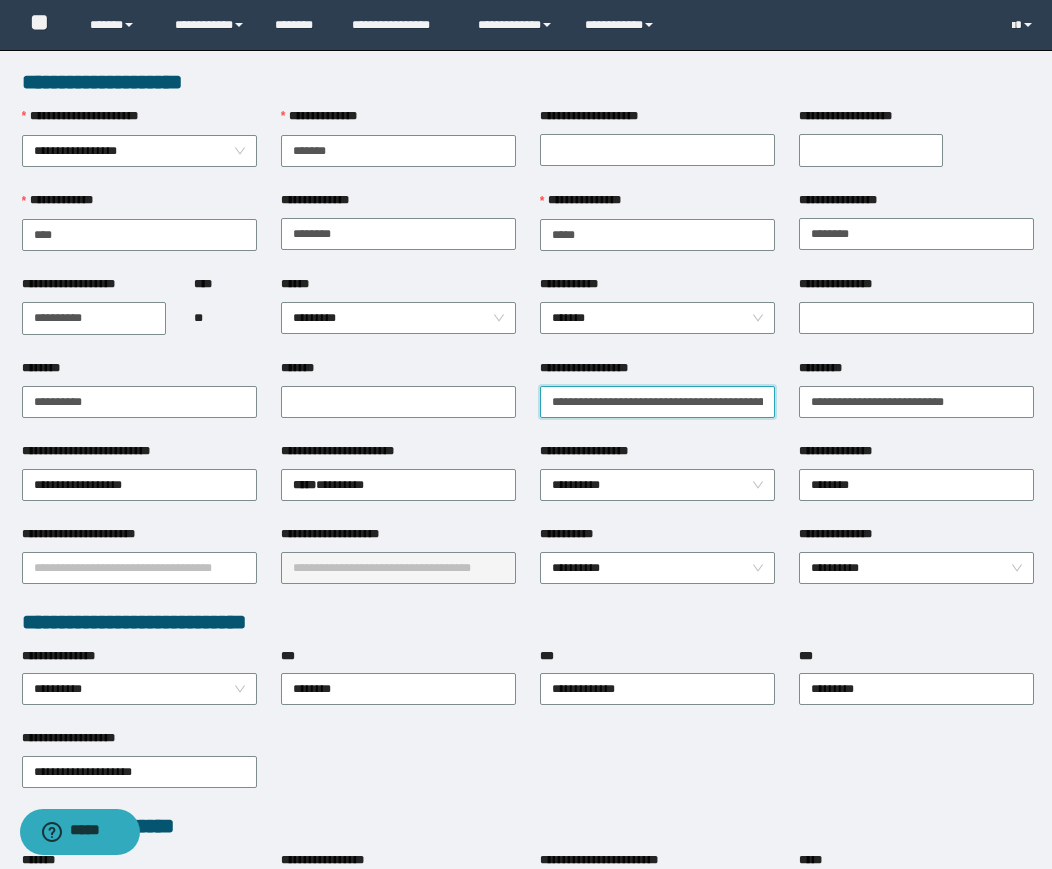 scroll, scrollTop: 0, scrollLeft: 297, axis: horizontal 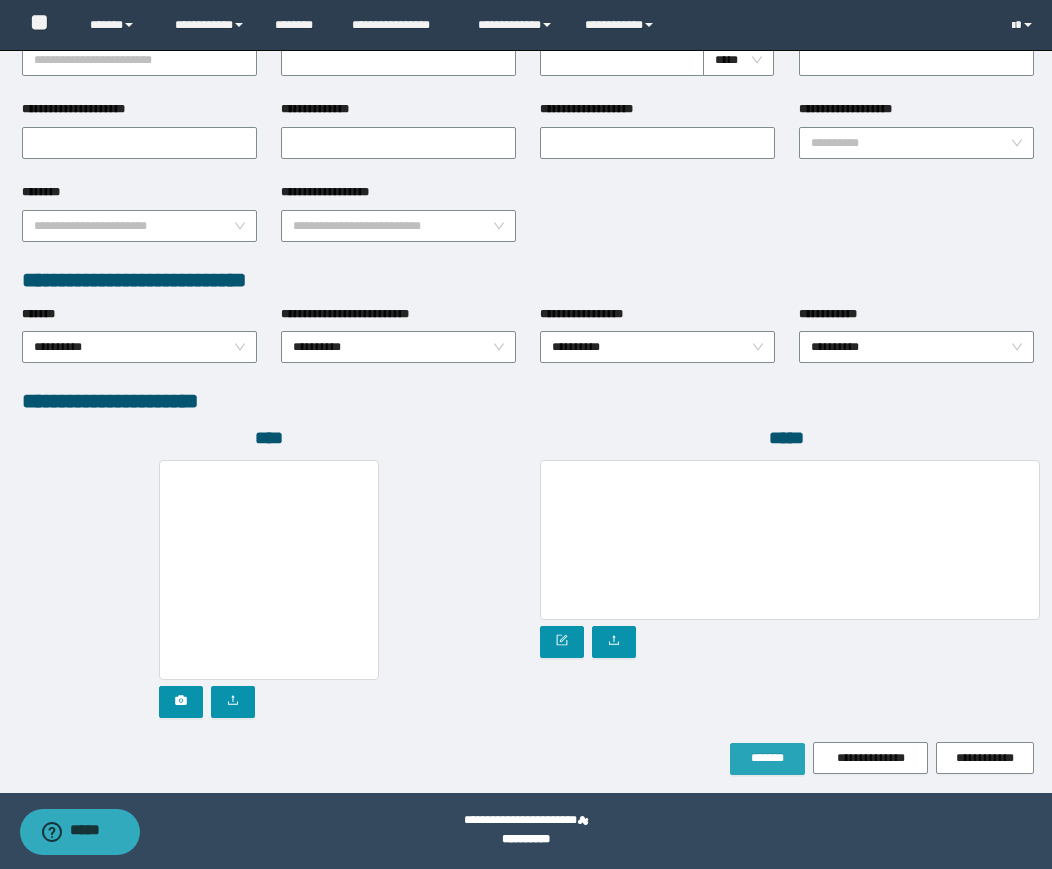 type on "**********" 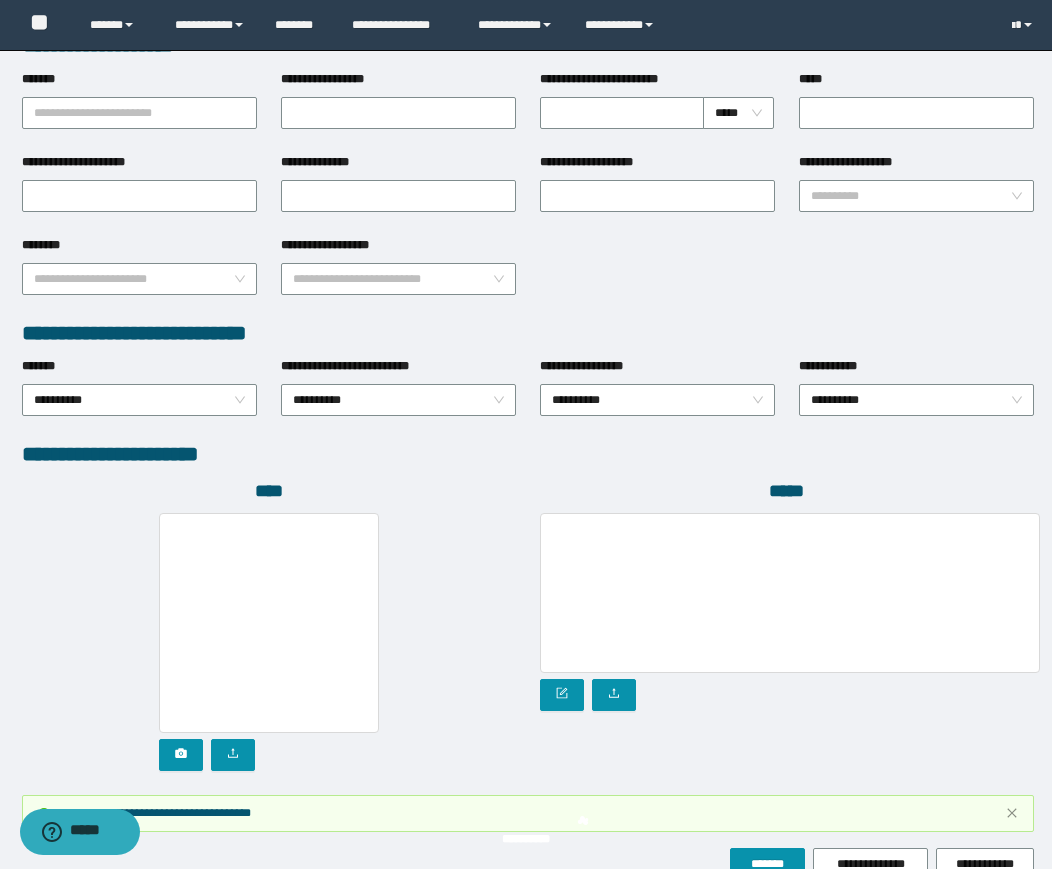 scroll, scrollTop: 887, scrollLeft: 0, axis: vertical 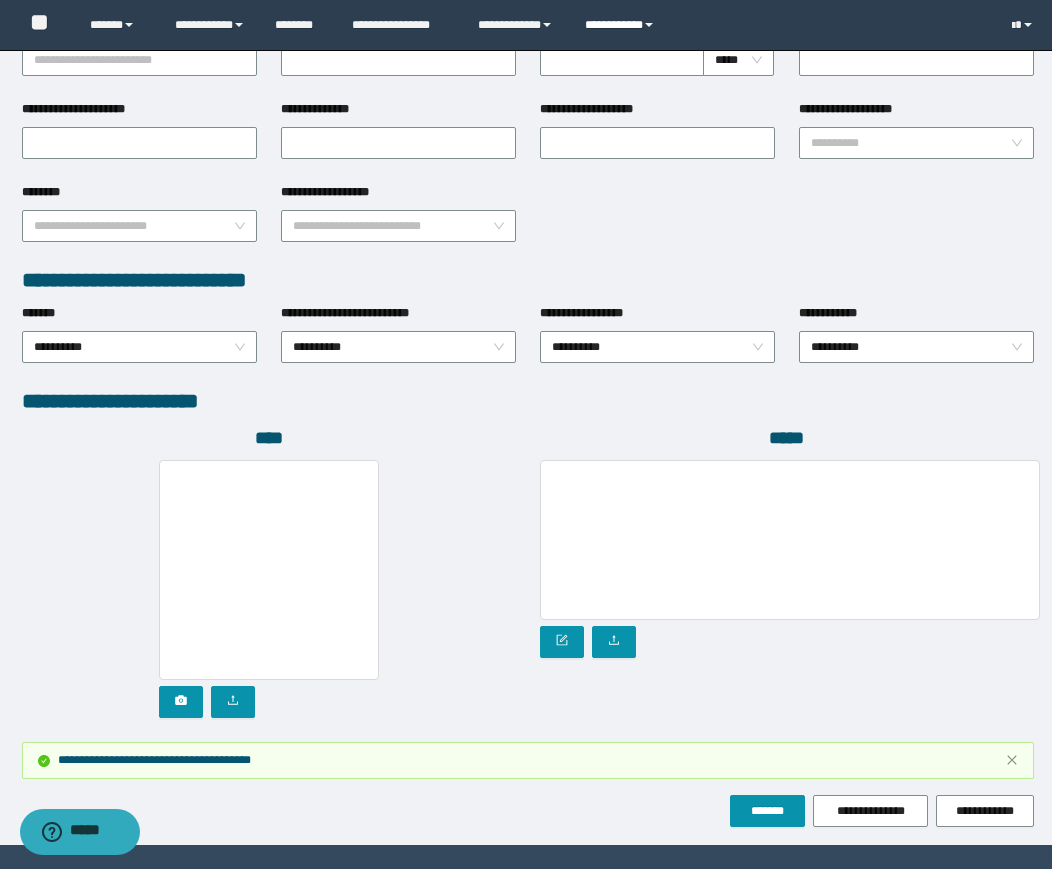 click on "**********" at bounding box center [622, 25] 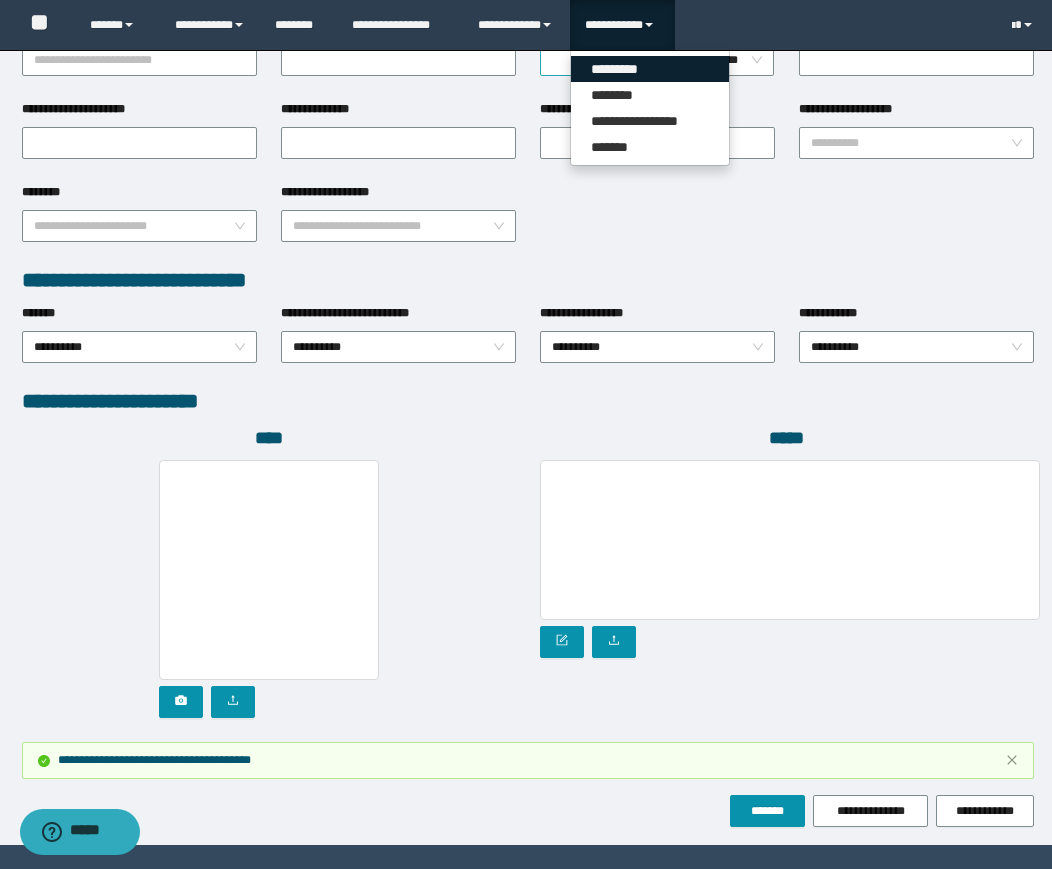 click on "*********" at bounding box center (650, 69) 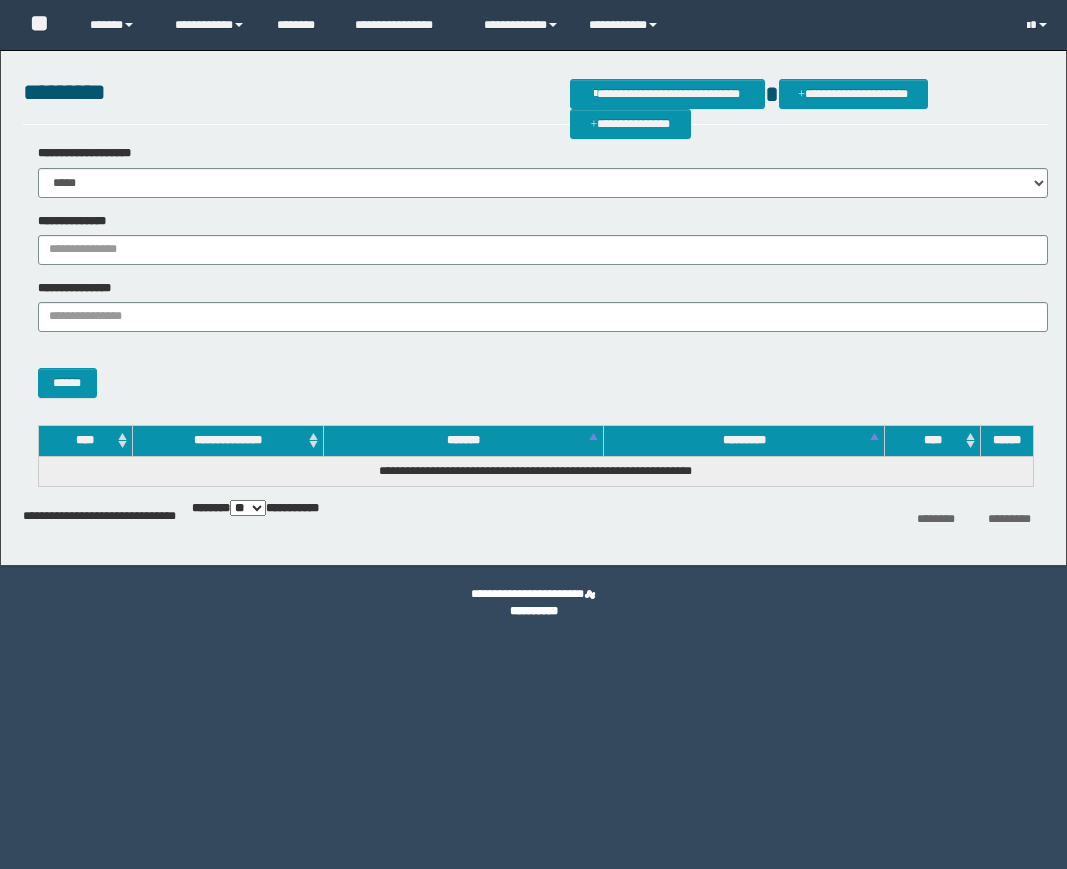 scroll, scrollTop: 0, scrollLeft: 0, axis: both 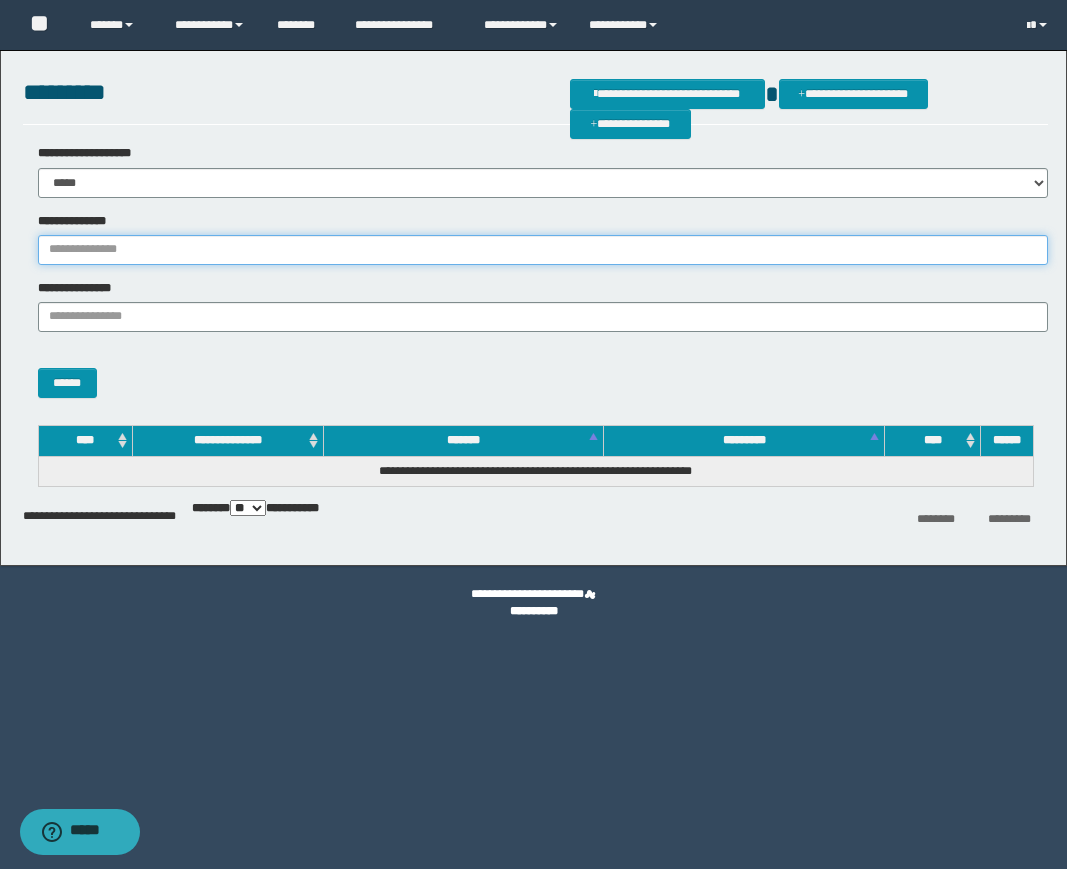 drag, startPoint x: 247, startPoint y: 241, endPoint x: 238, endPoint y: 256, distance: 17.492855 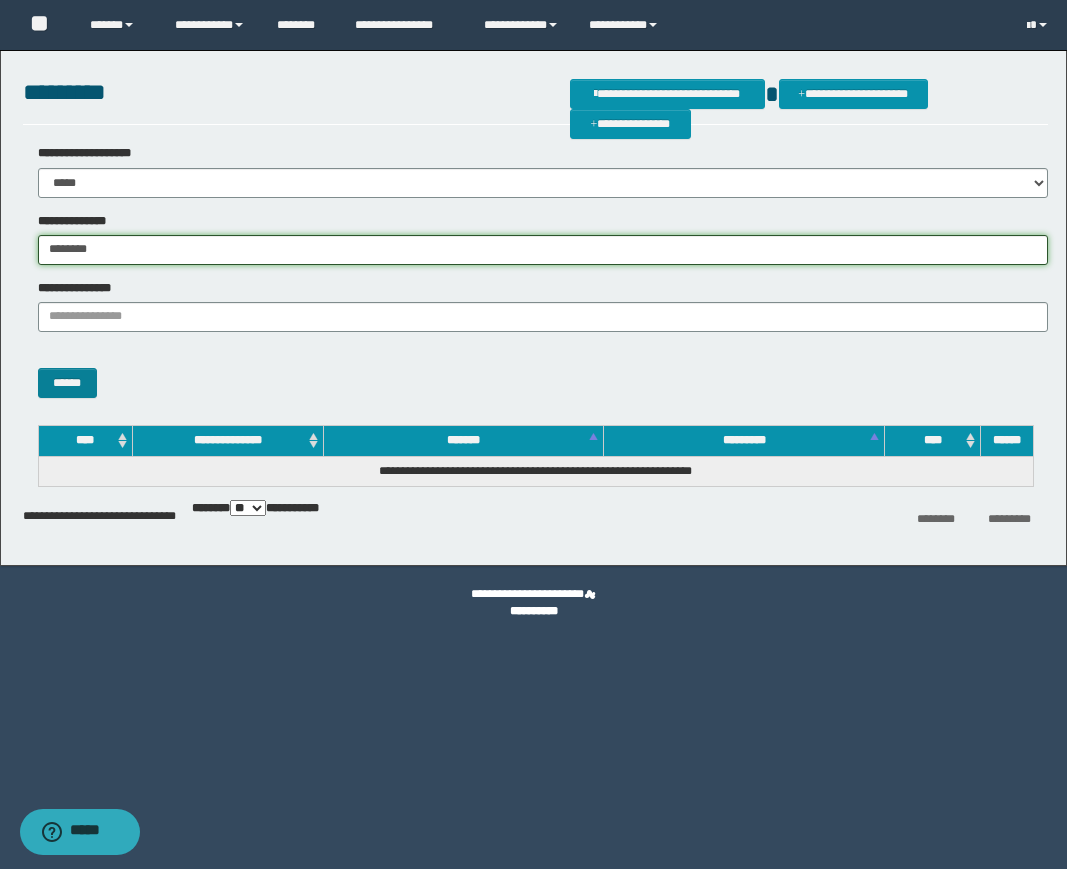 type on "********" 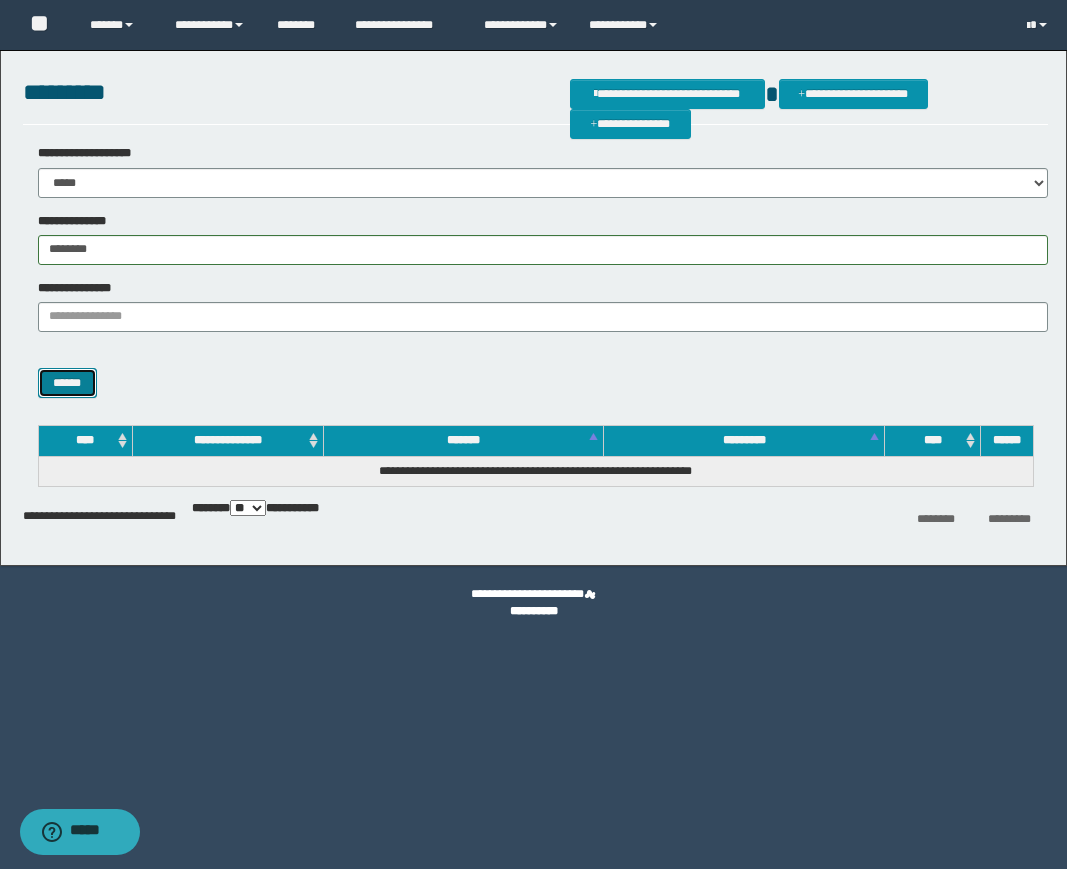 click on "******" at bounding box center [67, 383] 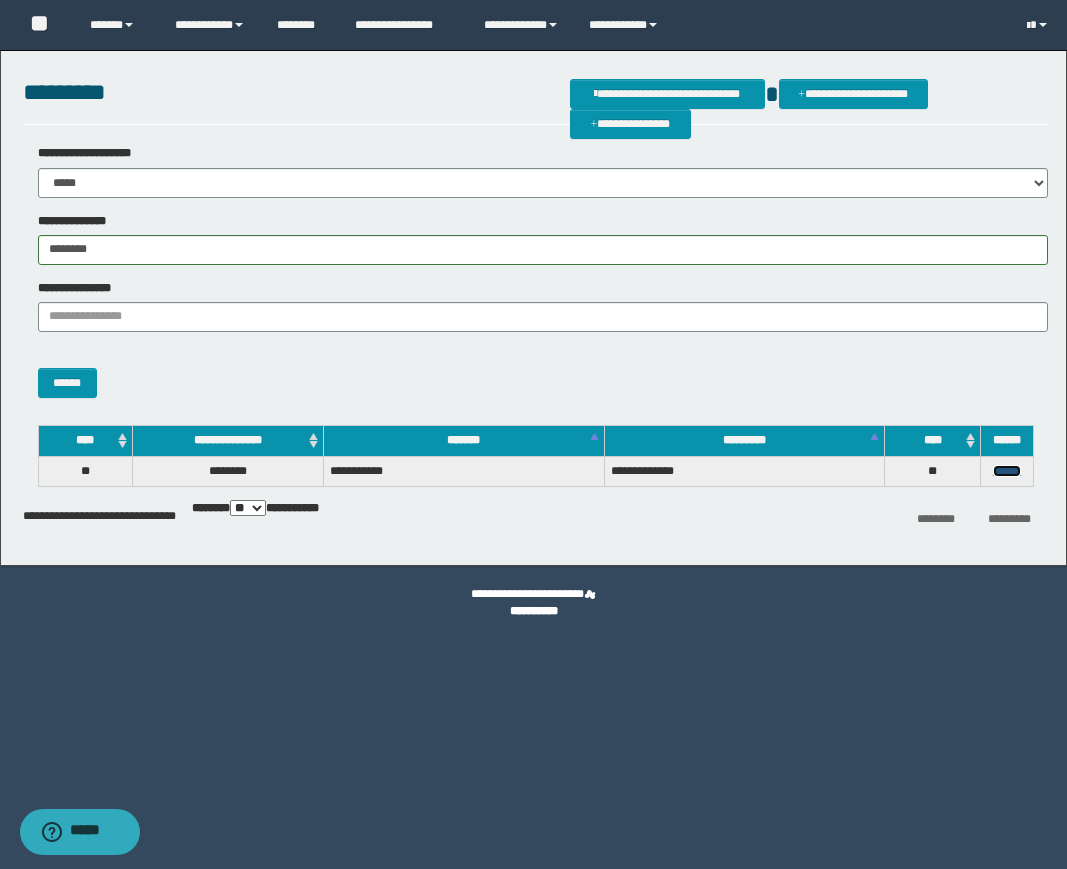 drag, startPoint x: 1000, startPoint y: 468, endPoint x: 1064, endPoint y: 549, distance: 103.23275 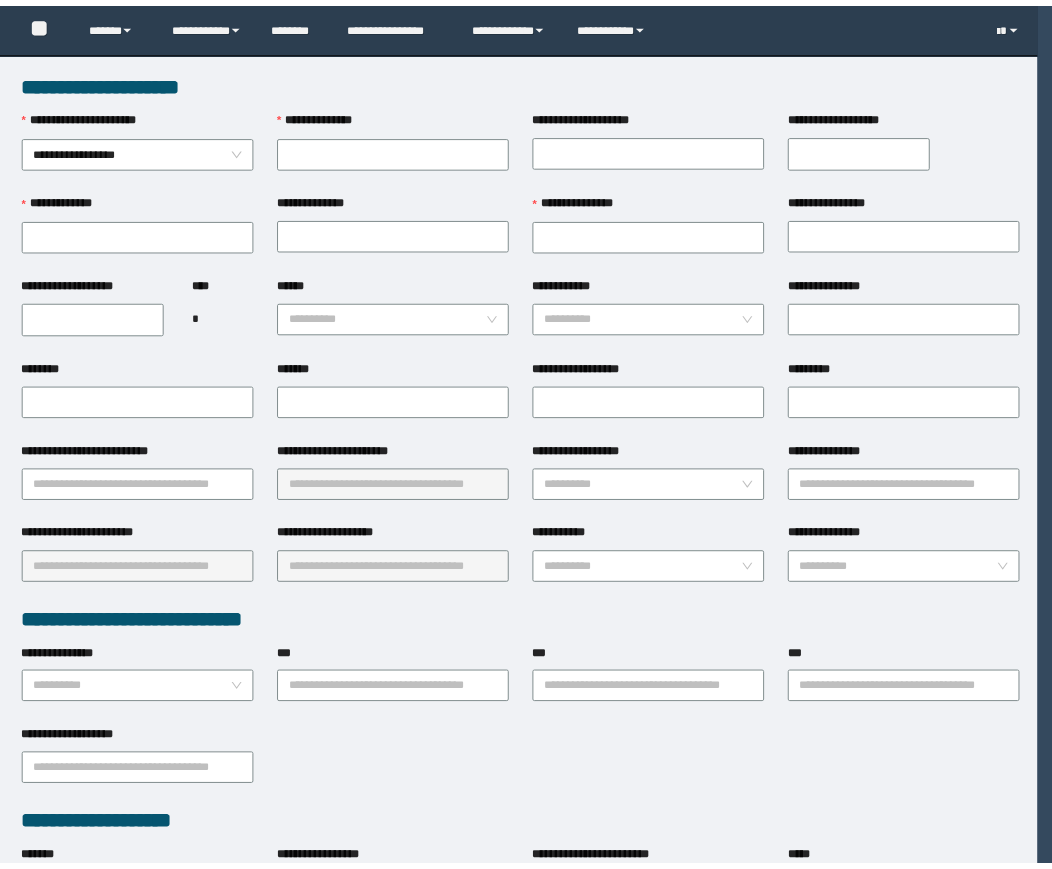 scroll, scrollTop: 0, scrollLeft: 0, axis: both 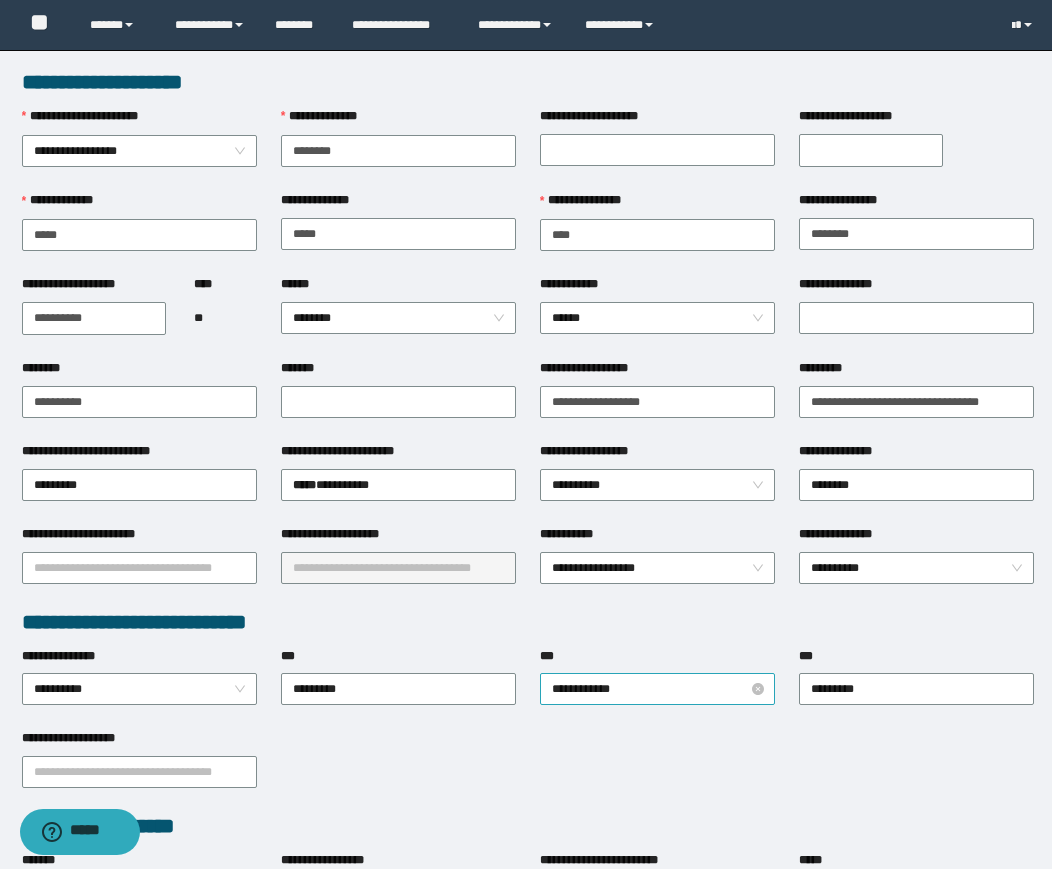 drag, startPoint x: 592, startPoint y: 745, endPoint x: 592, endPoint y: 692, distance: 53 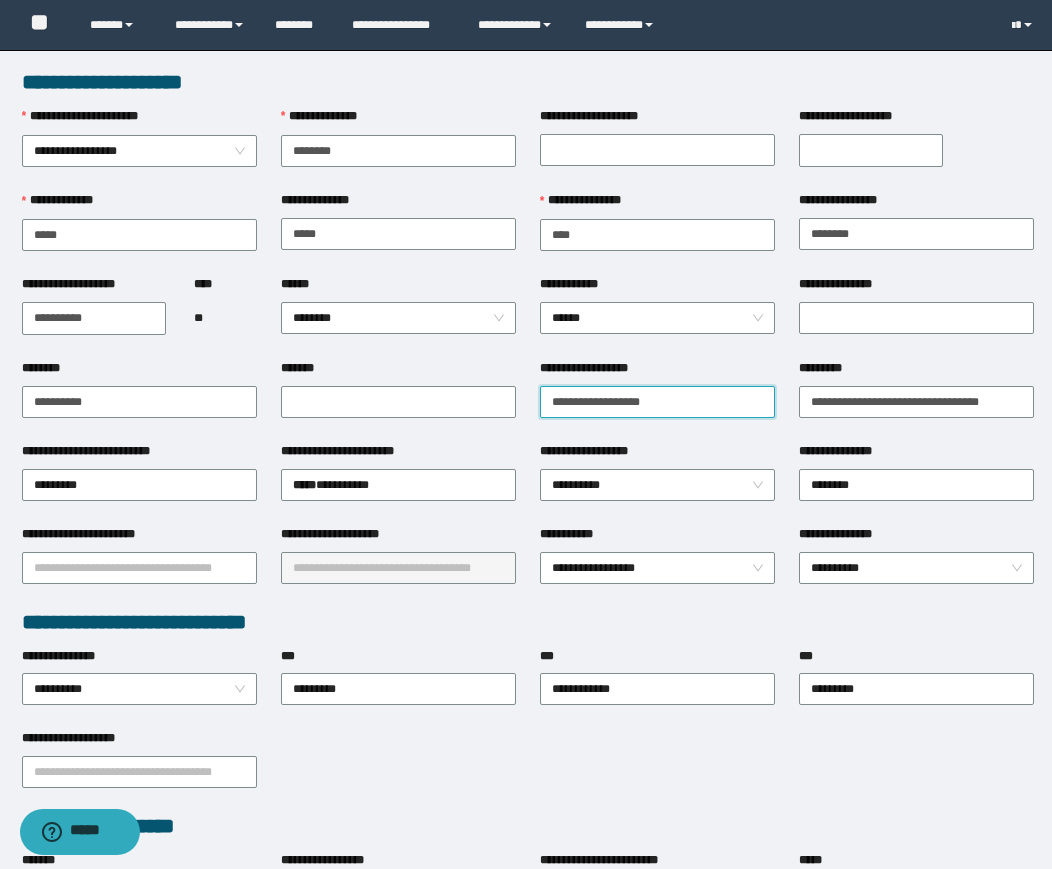 drag, startPoint x: 707, startPoint y: 406, endPoint x: 174, endPoint y: 435, distance: 533.7883 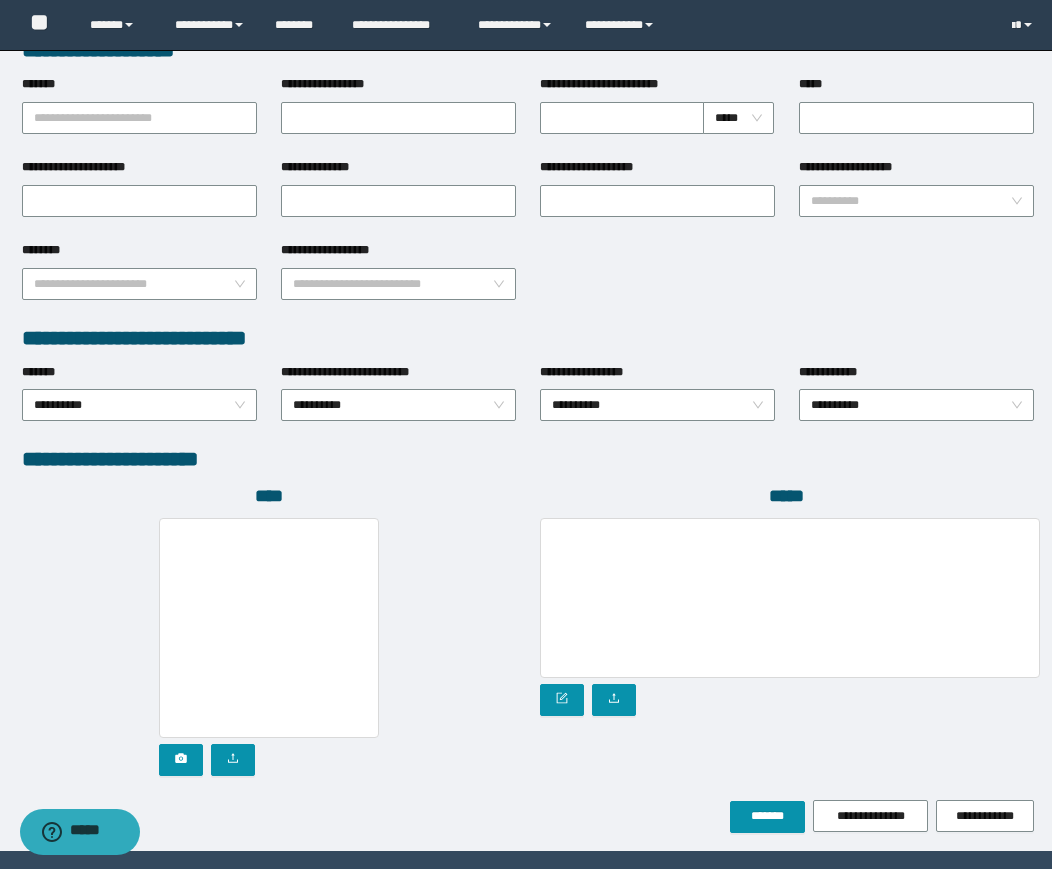 scroll, scrollTop: 834, scrollLeft: 0, axis: vertical 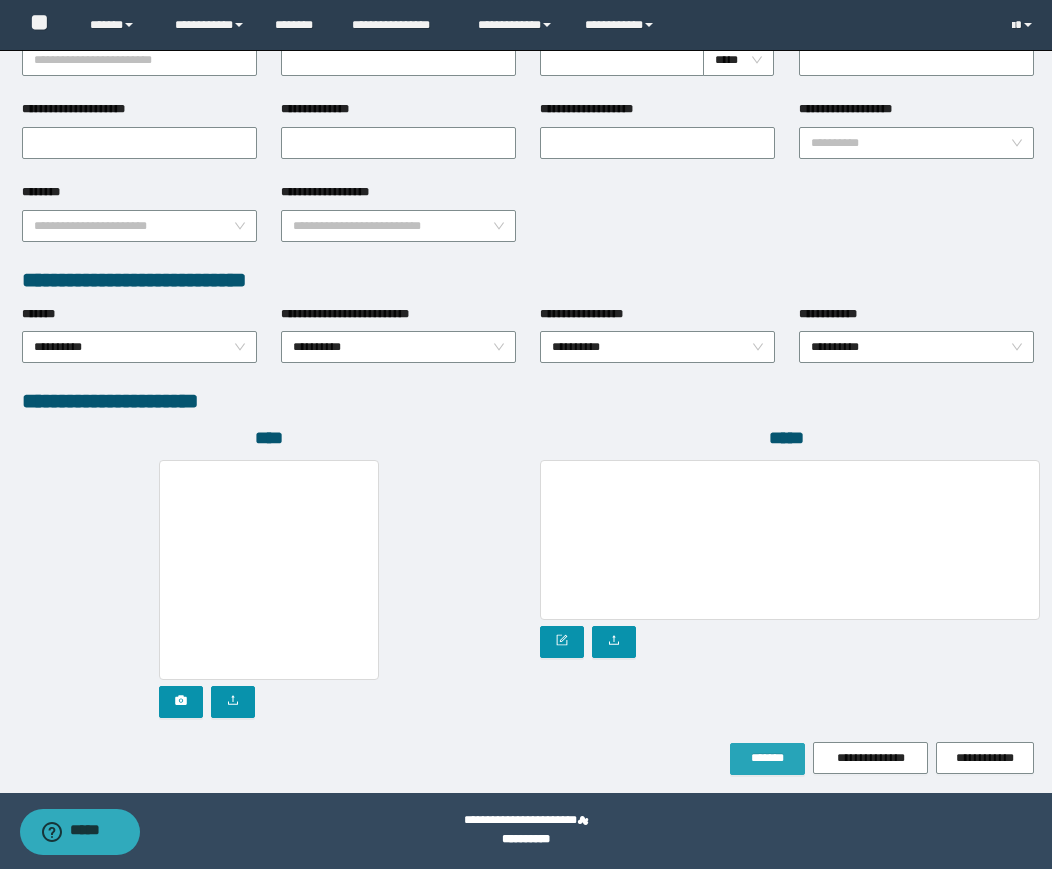 type on "**********" 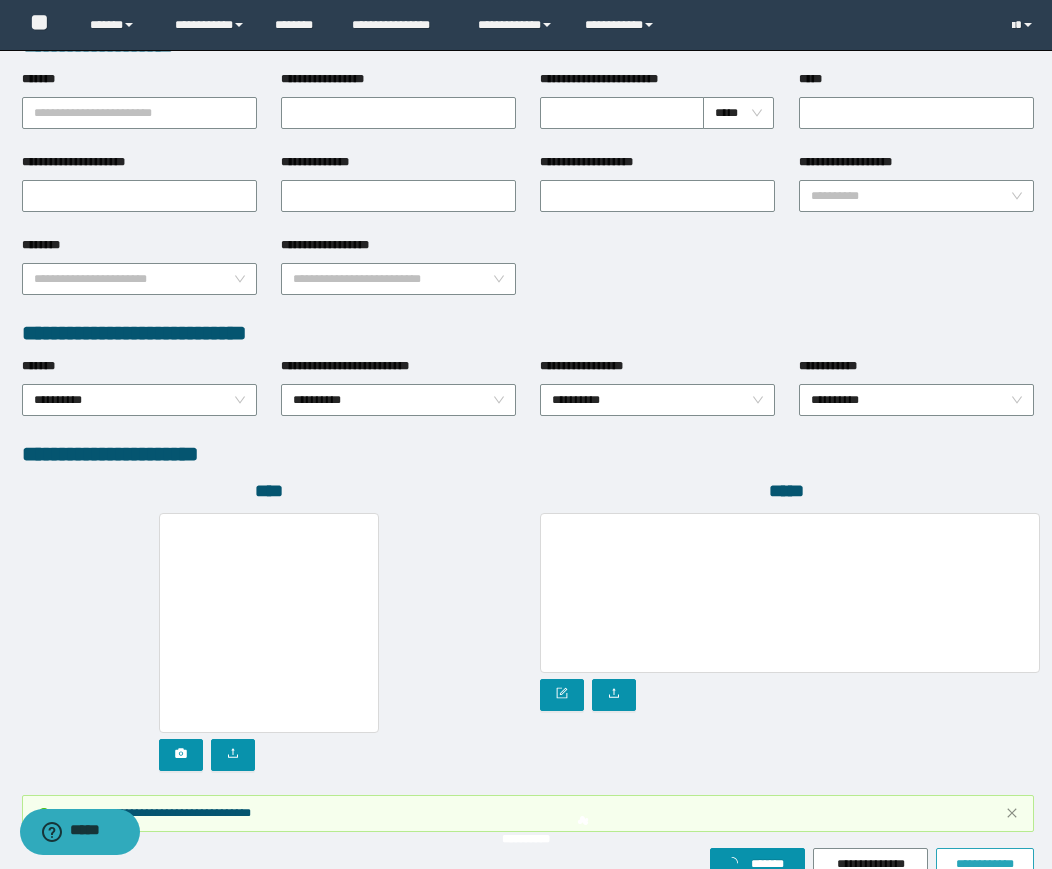 scroll, scrollTop: 887, scrollLeft: 0, axis: vertical 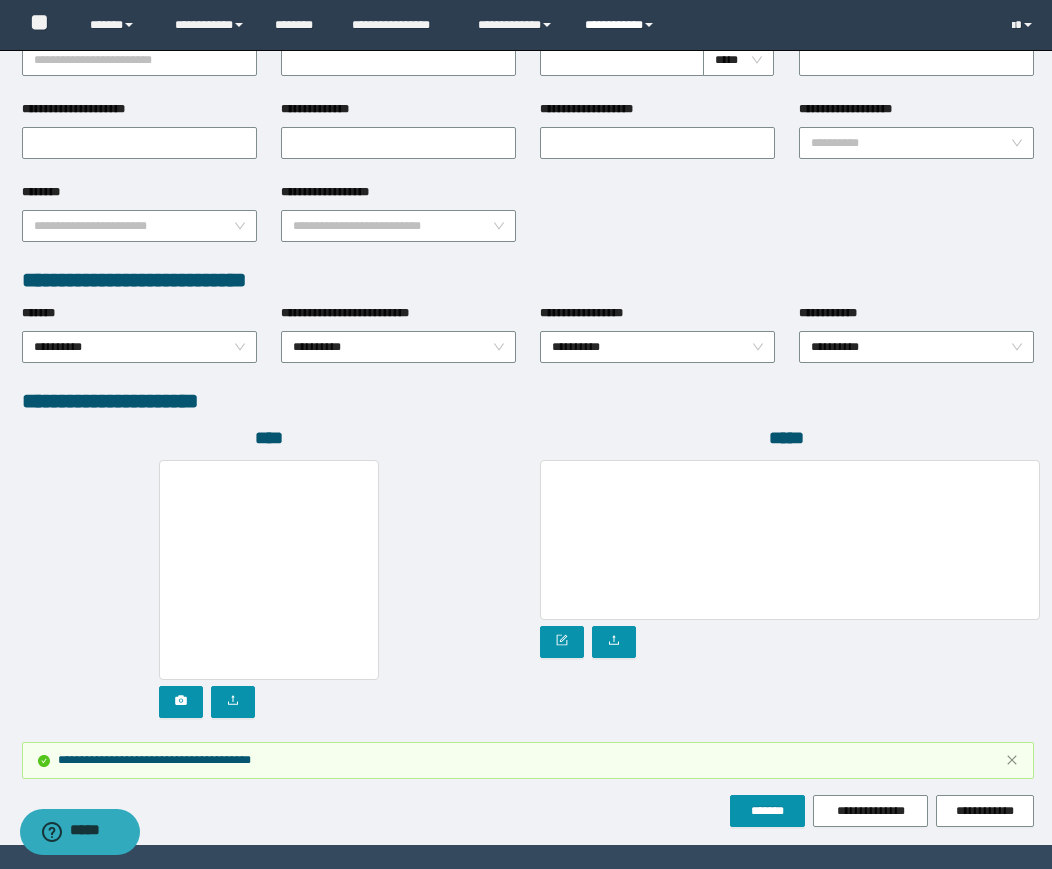 click on "**********" at bounding box center [622, 25] 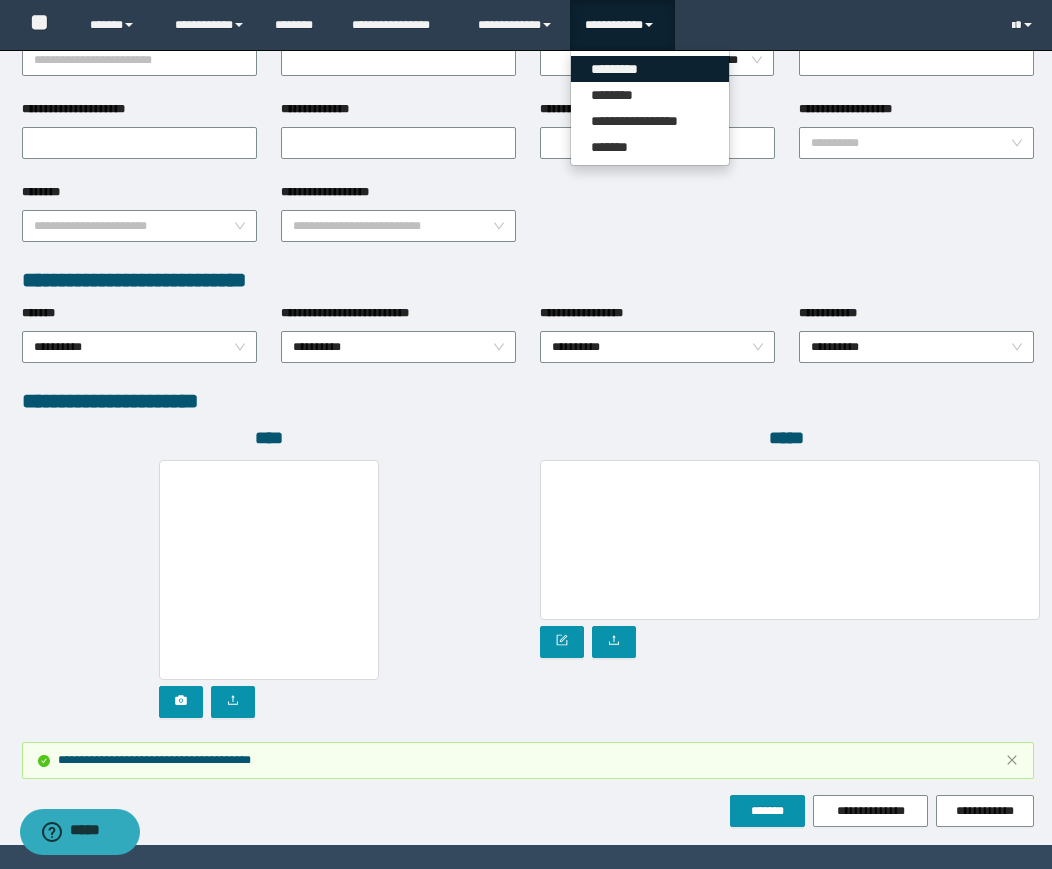 click on "*********" at bounding box center (650, 69) 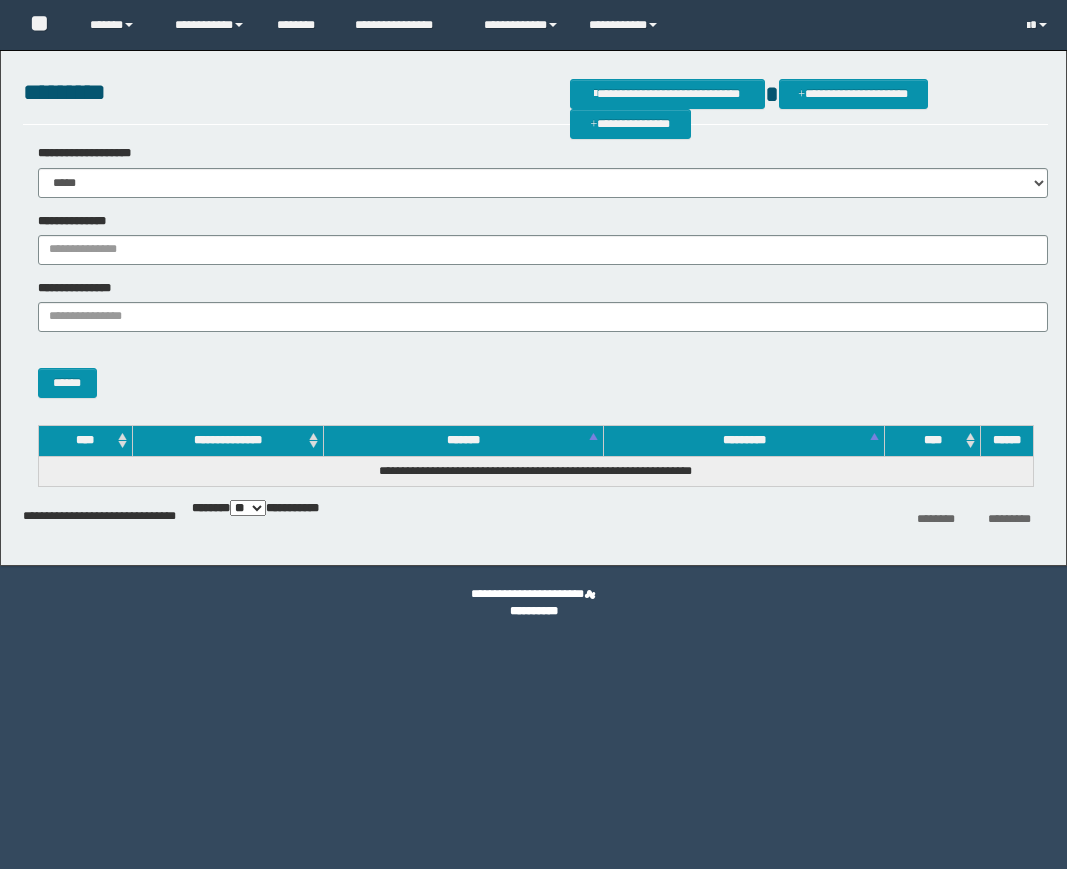 scroll, scrollTop: 0, scrollLeft: 0, axis: both 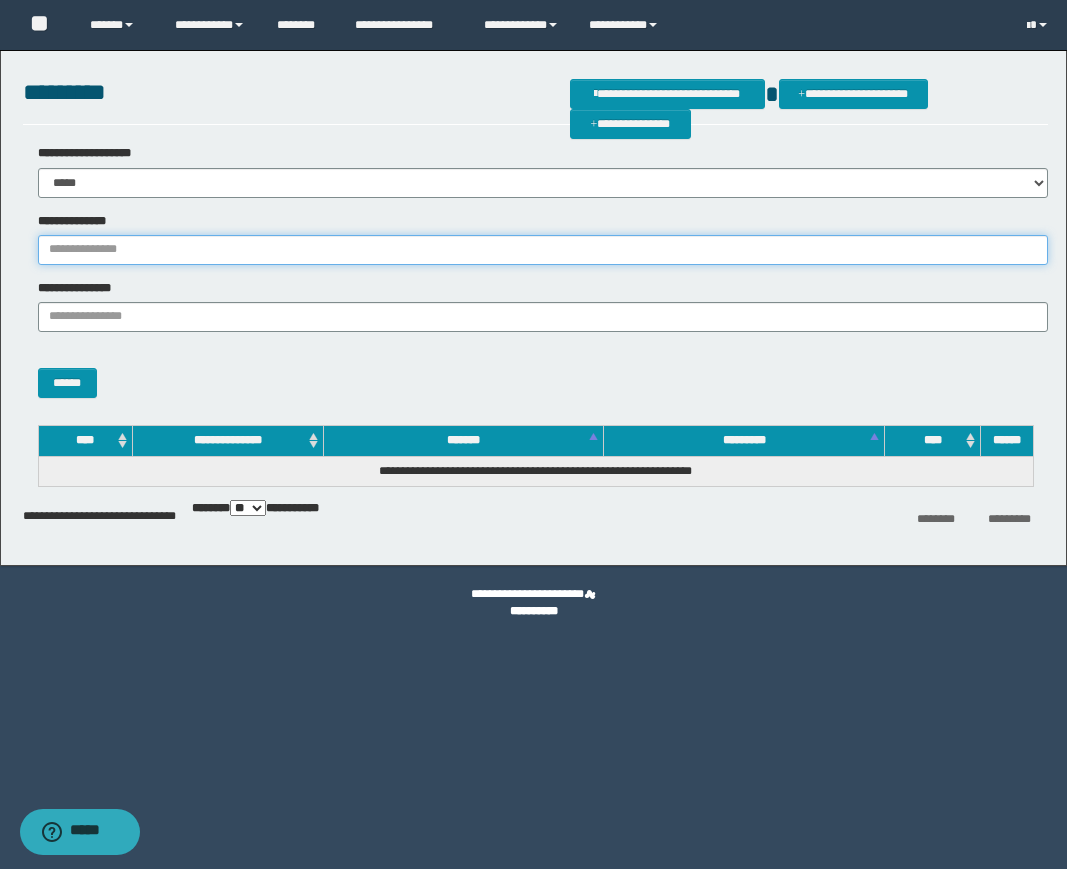 drag, startPoint x: 195, startPoint y: 251, endPoint x: 187, endPoint y: 263, distance: 14.422205 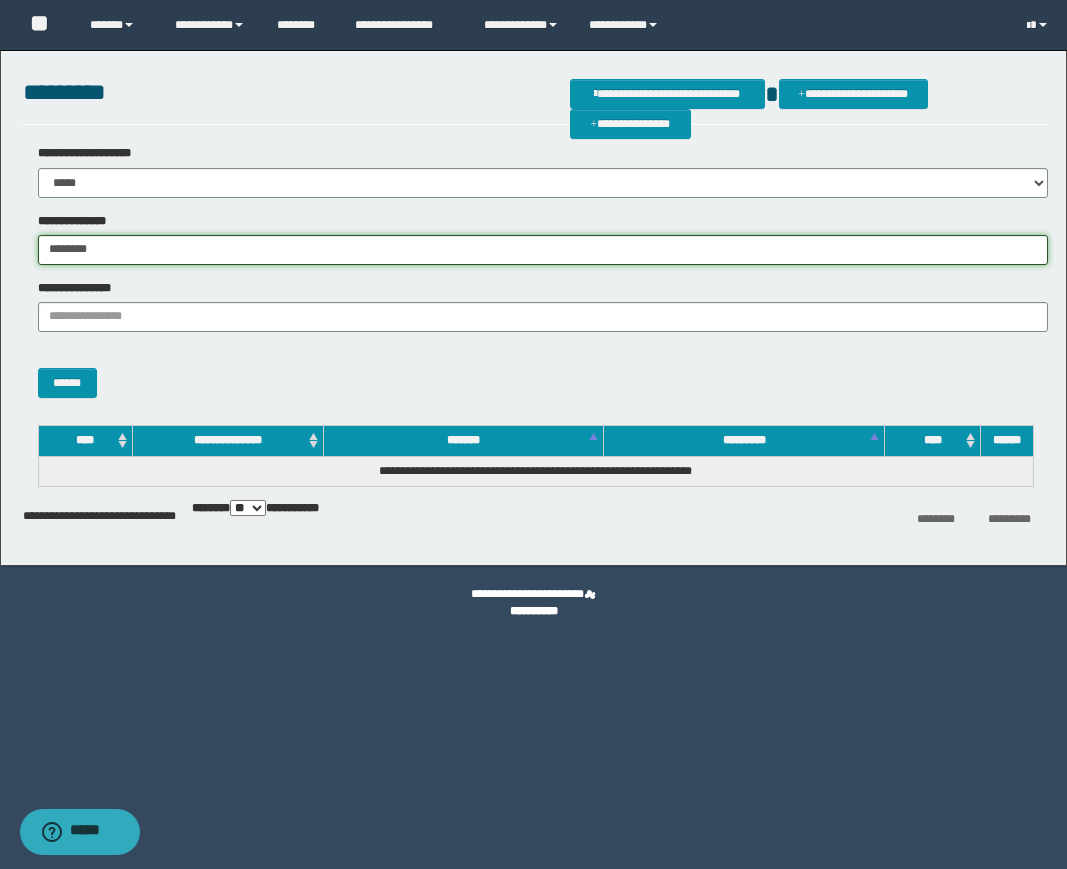 type on "********" 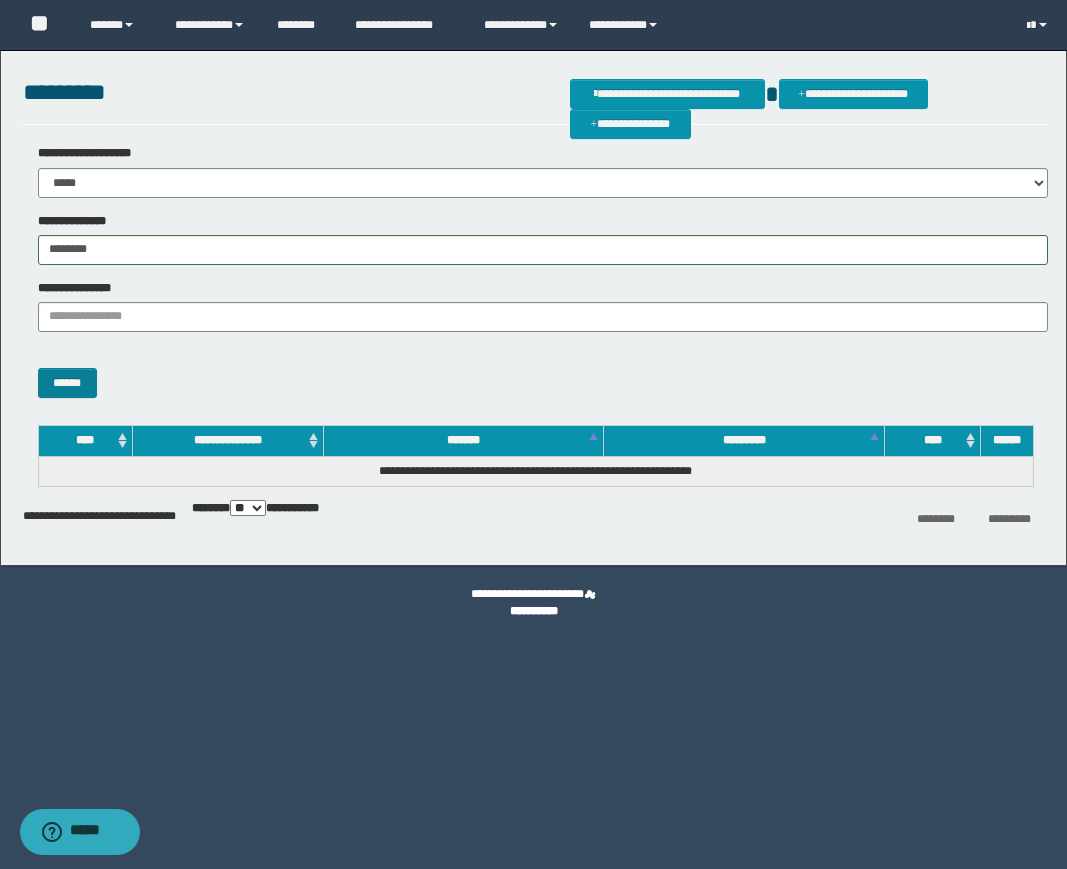 drag, startPoint x: 37, startPoint y: 369, endPoint x: 56, endPoint y: 371, distance: 19.104973 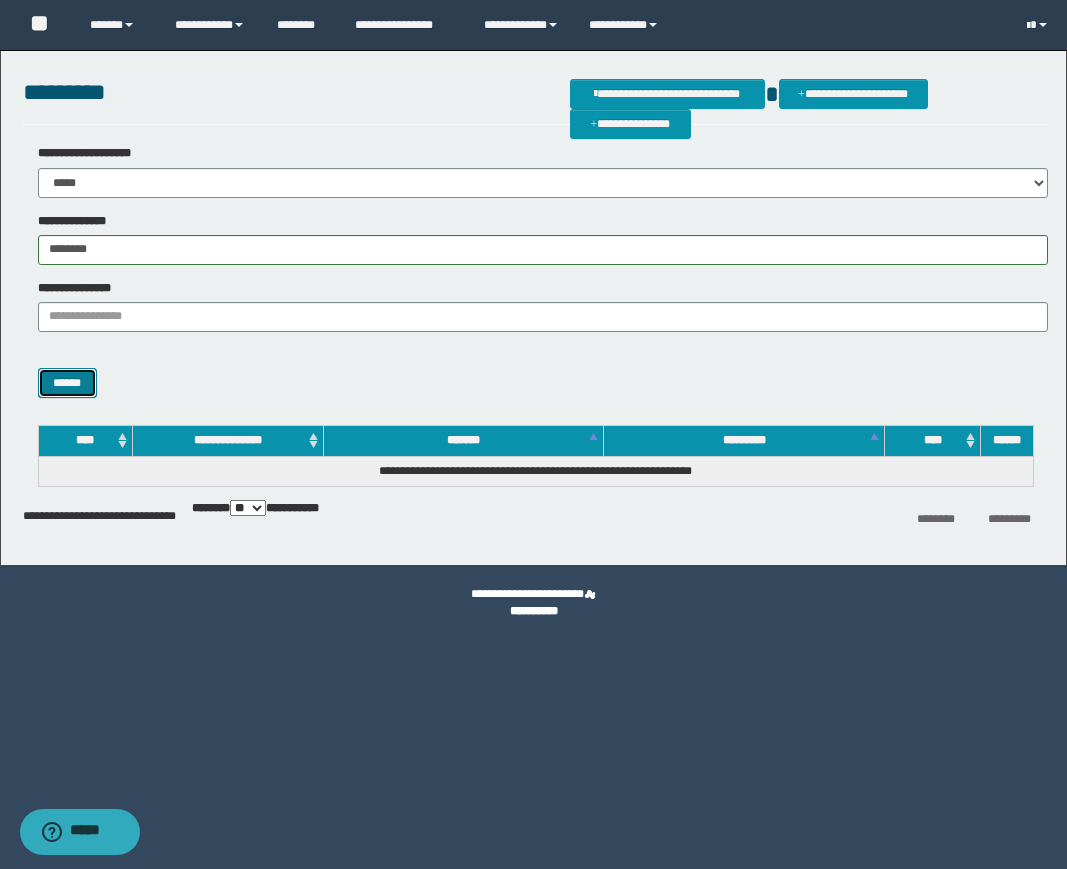 click on "******" at bounding box center (67, 383) 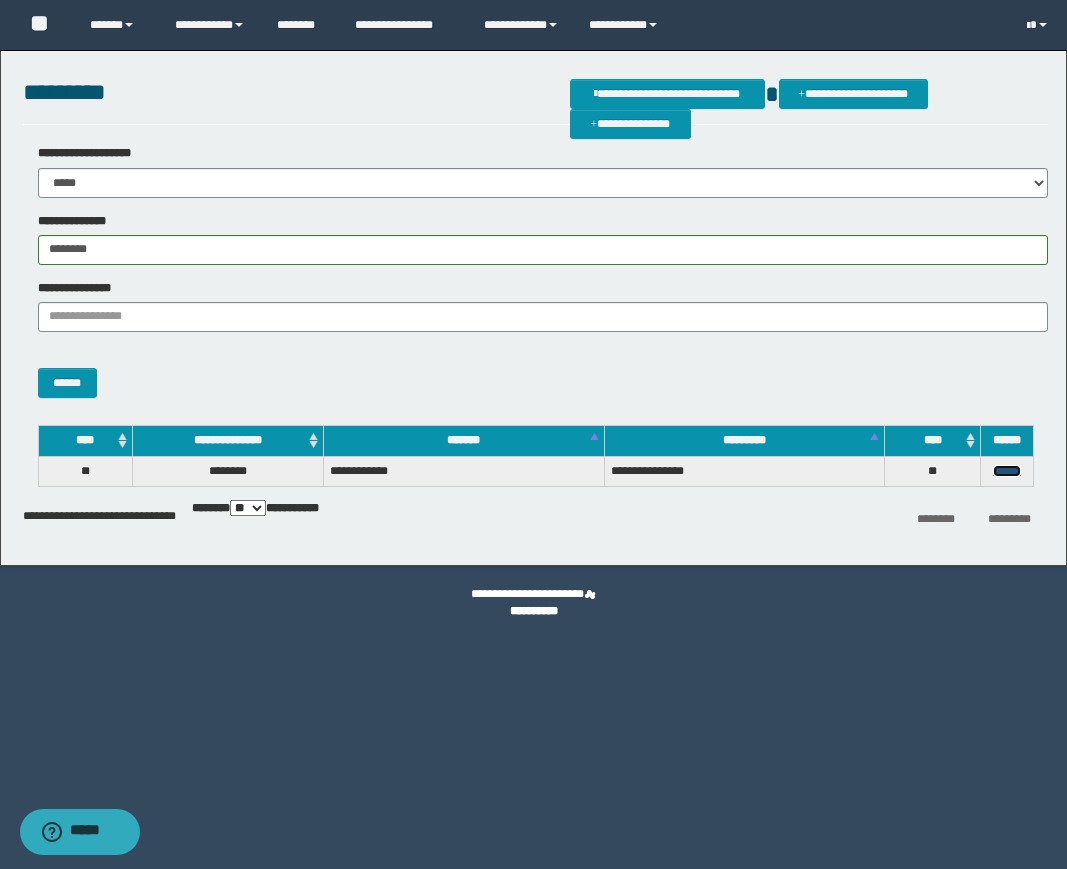 click on "******" at bounding box center [1007, 471] 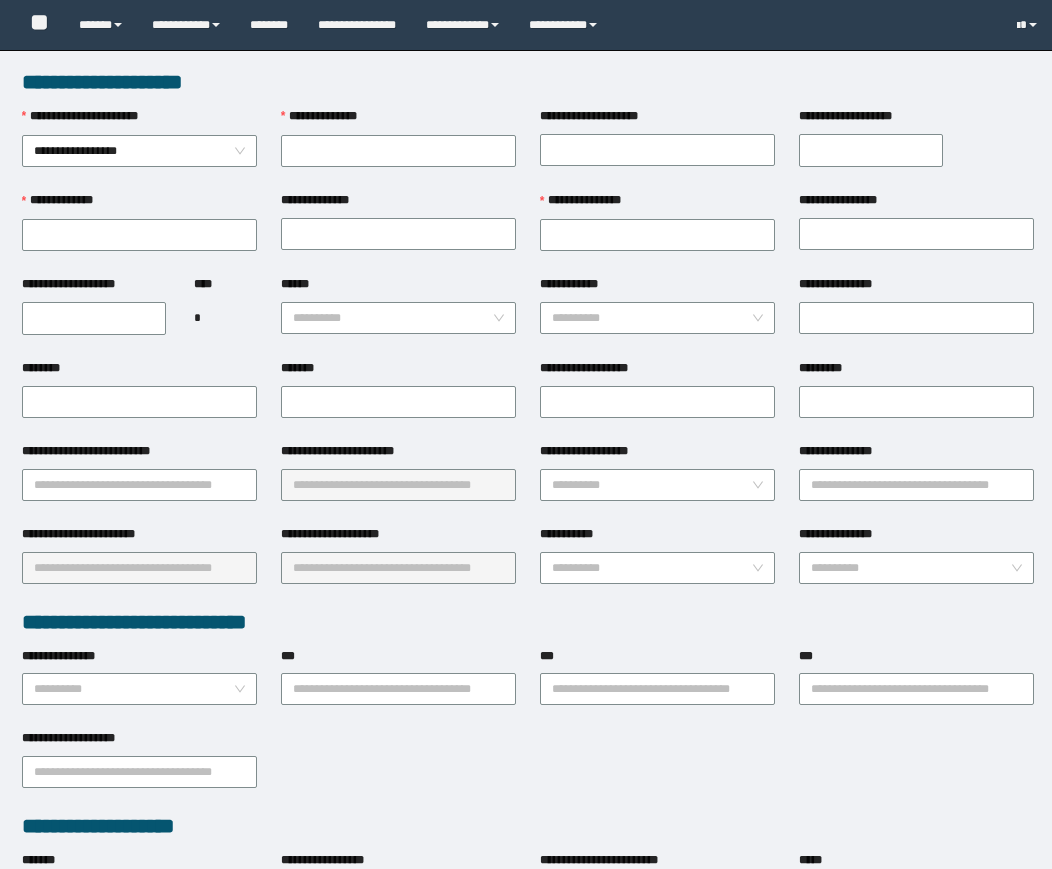 scroll, scrollTop: 0, scrollLeft: 0, axis: both 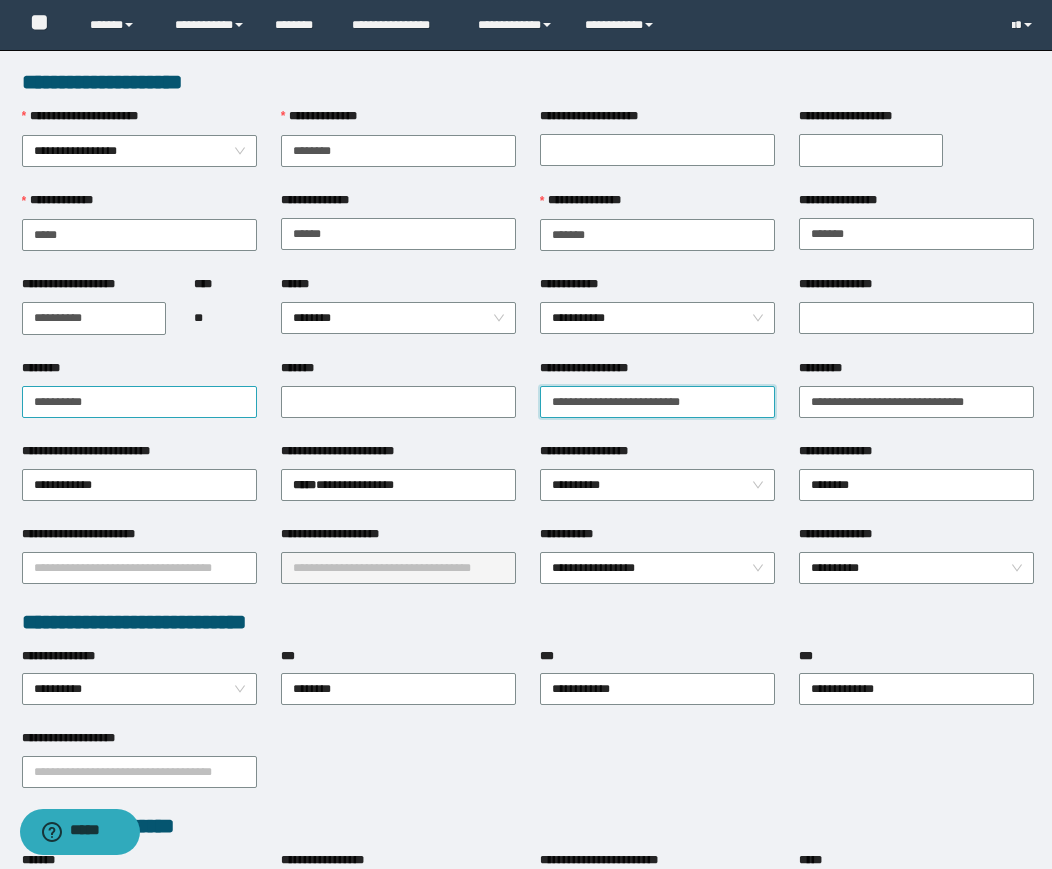 drag, startPoint x: 685, startPoint y: 407, endPoint x: 242, endPoint y: 416, distance: 443.0914 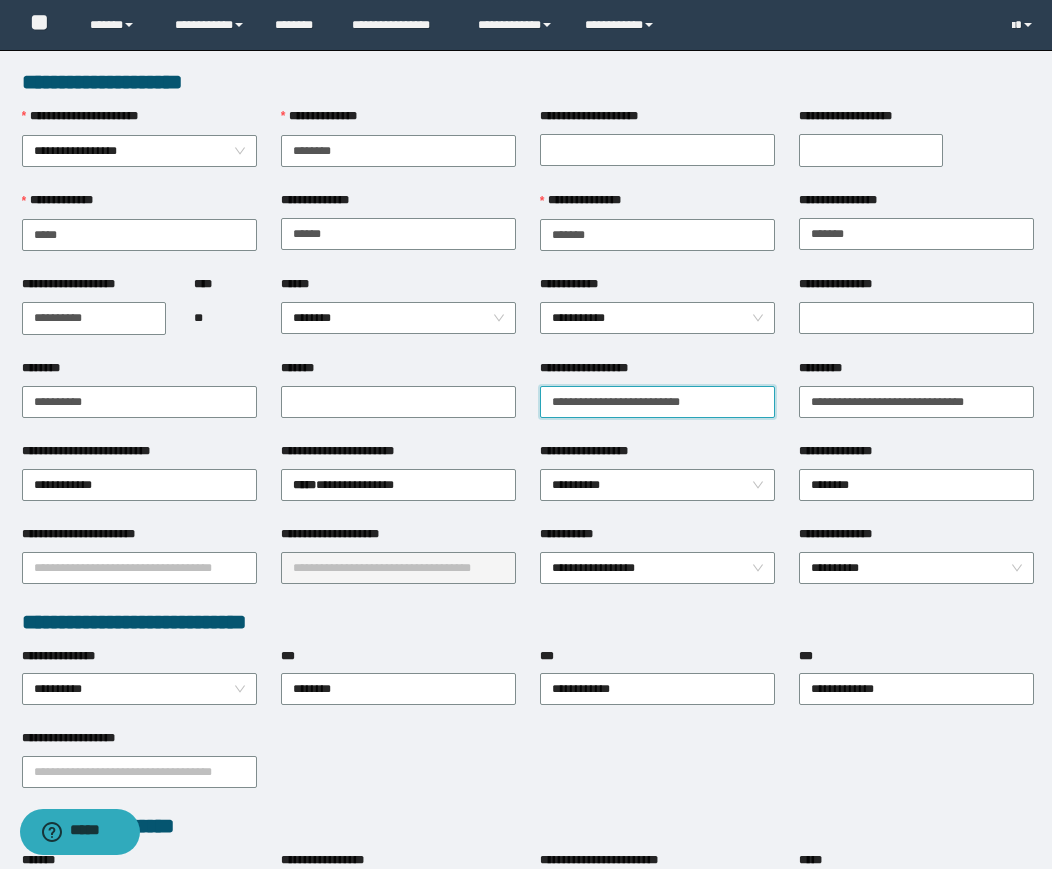 type on "**********" 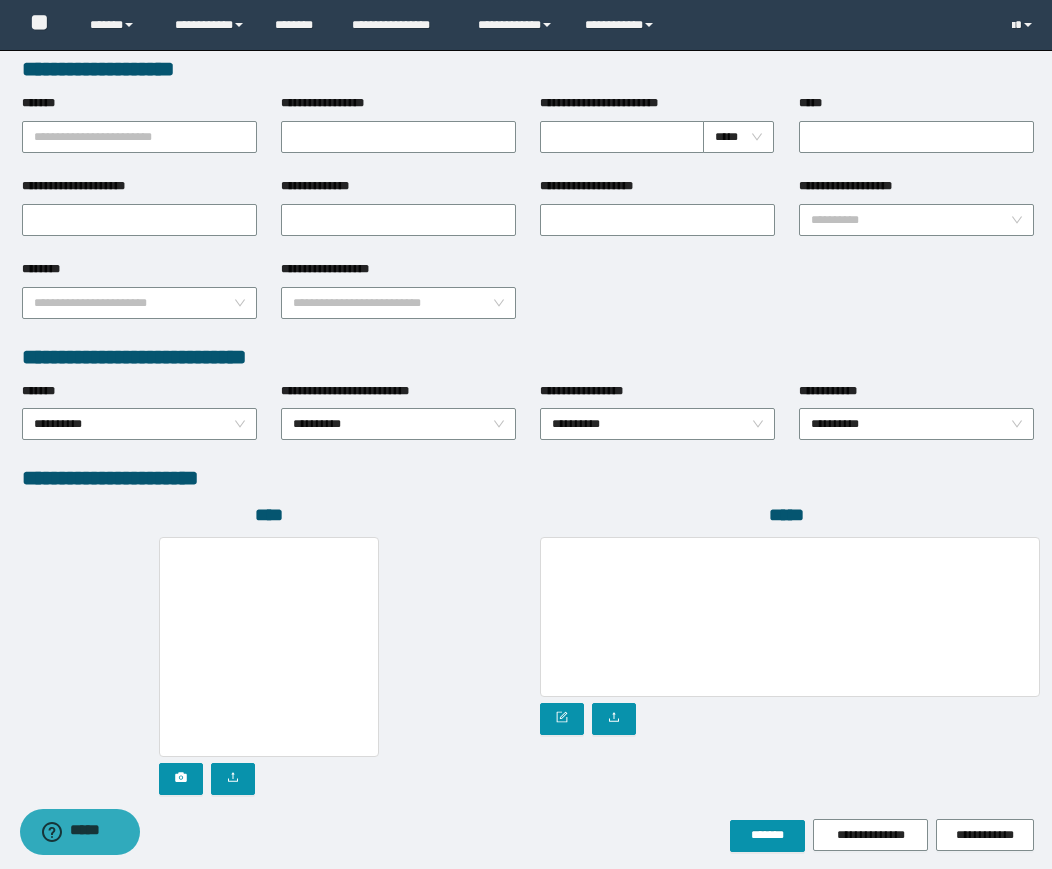 scroll, scrollTop: 834, scrollLeft: 0, axis: vertical 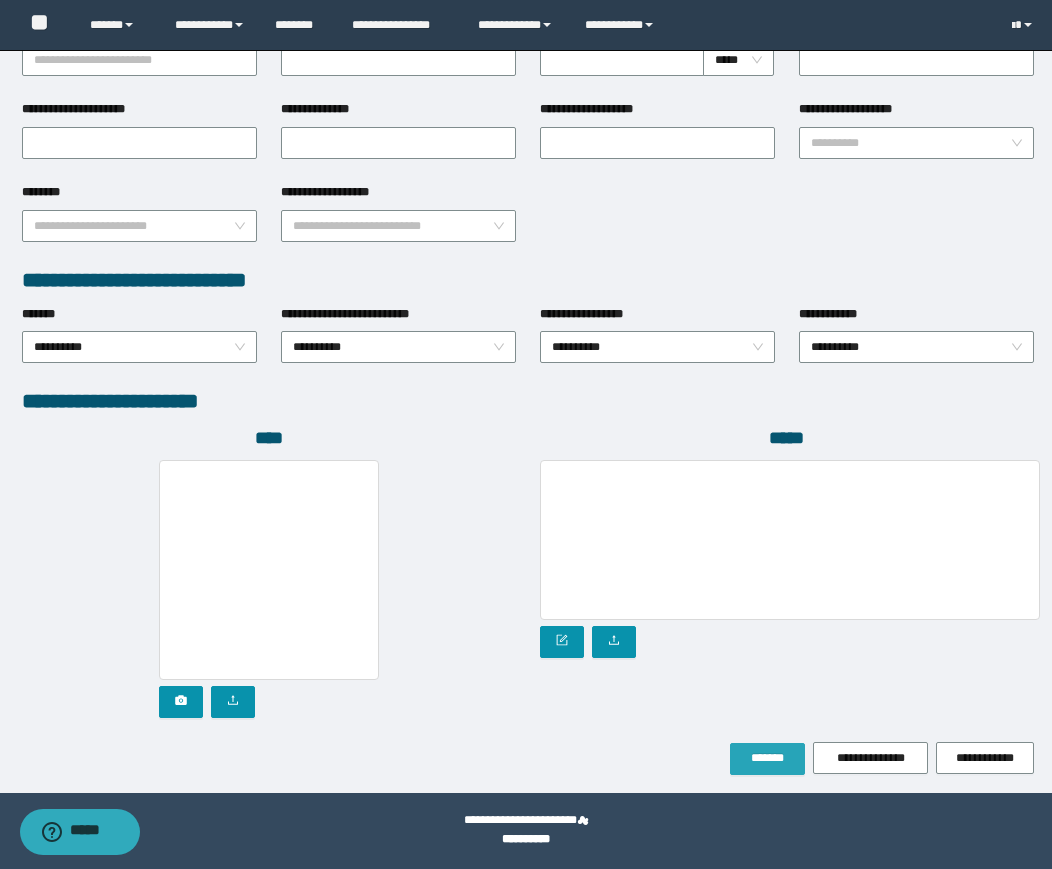 click on "*******" at bounding box center [767, 758] 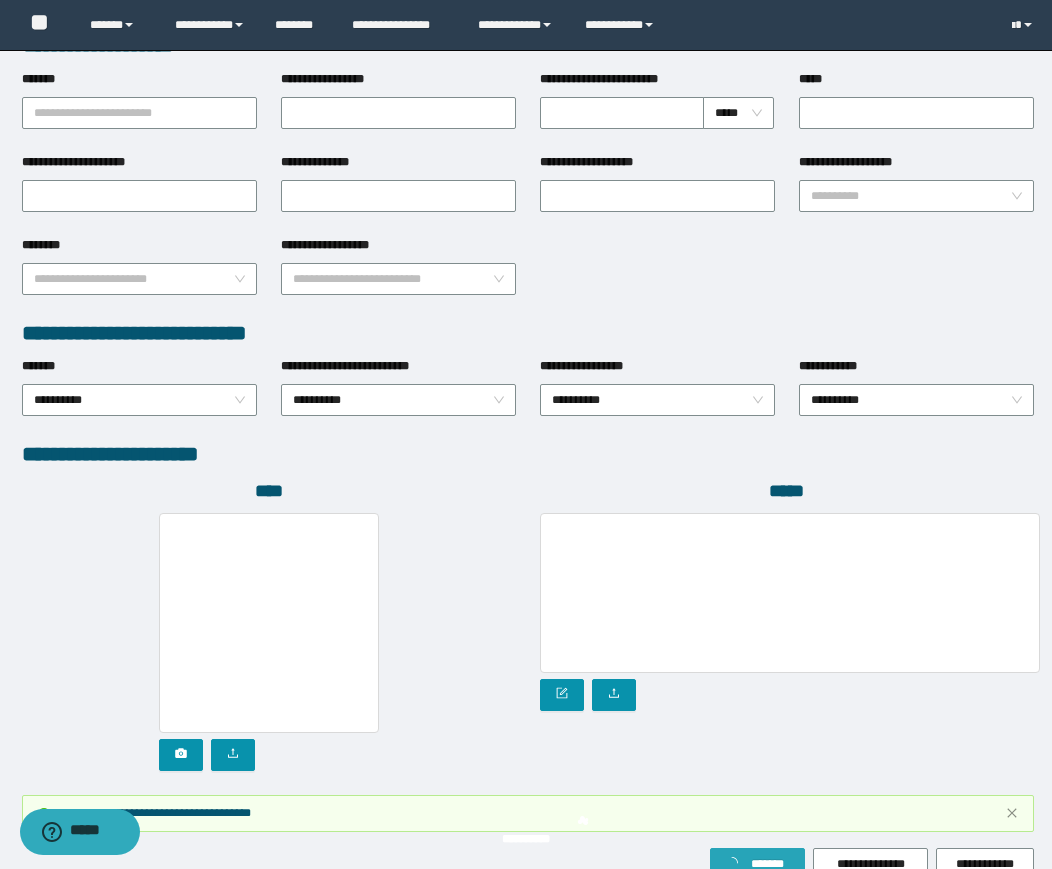scroll, scrollTop: 887, scrollLeft: 0, axis: vertical 